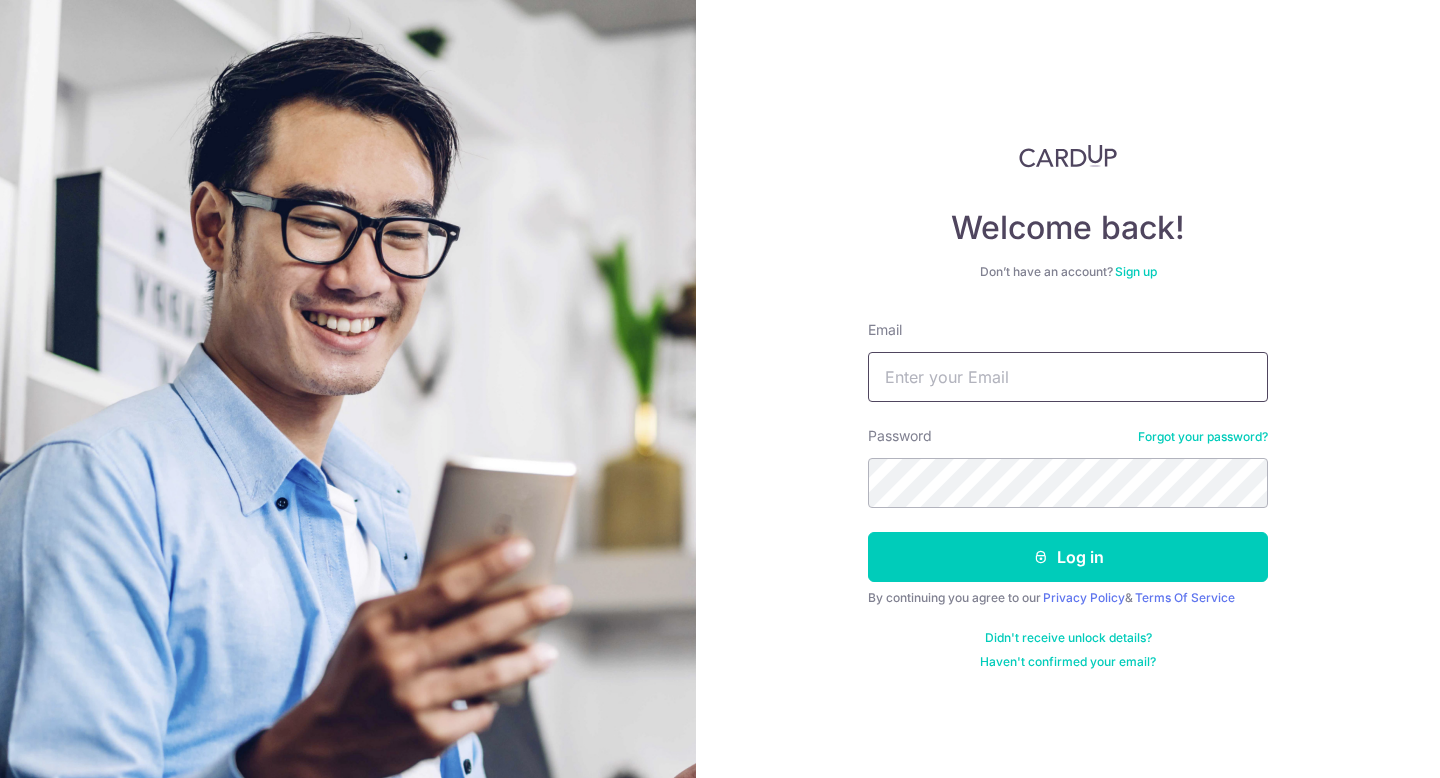 scroll, scrollTop: 0, scrollLeft: 0, axis: both 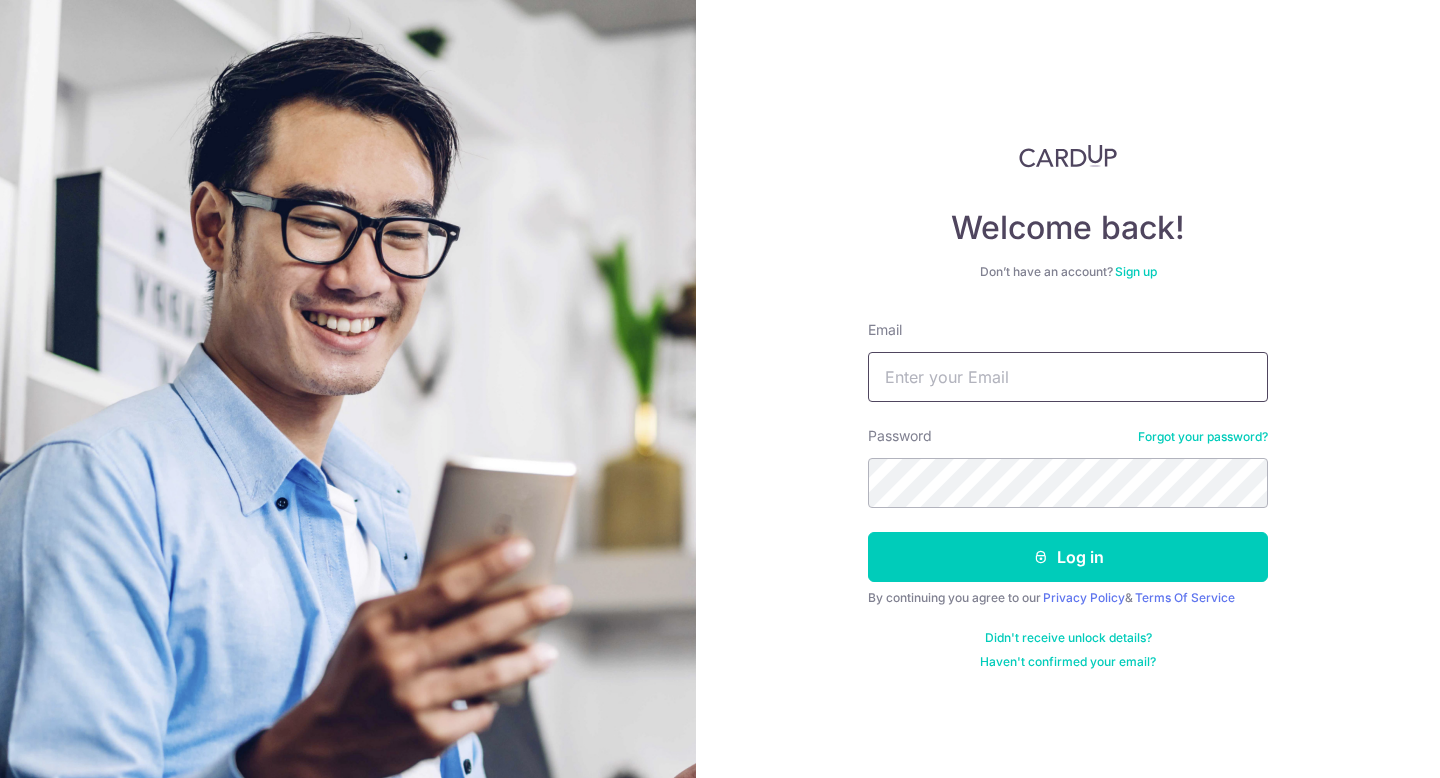 type on "[EMAIL]" 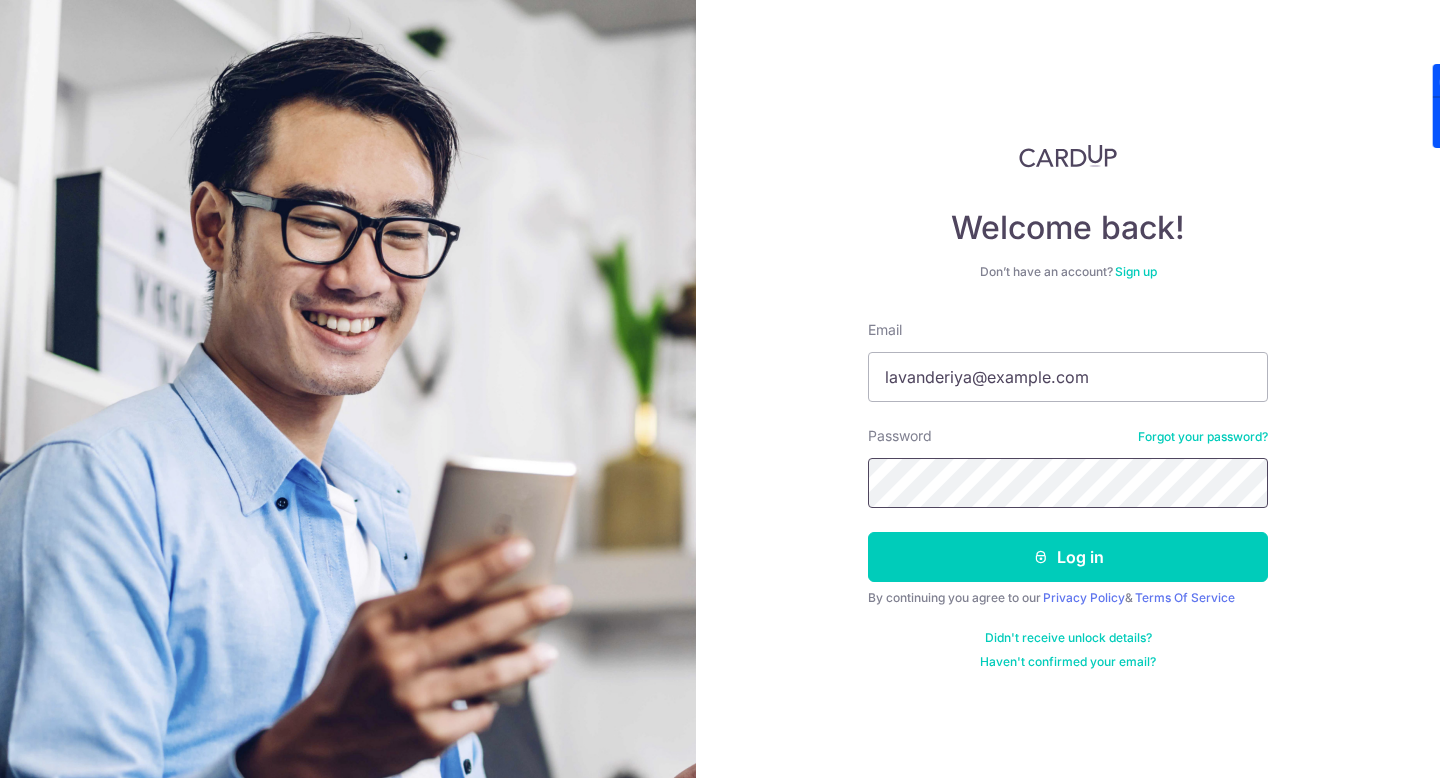click on "Log in" at bounding box center (1068, 557) 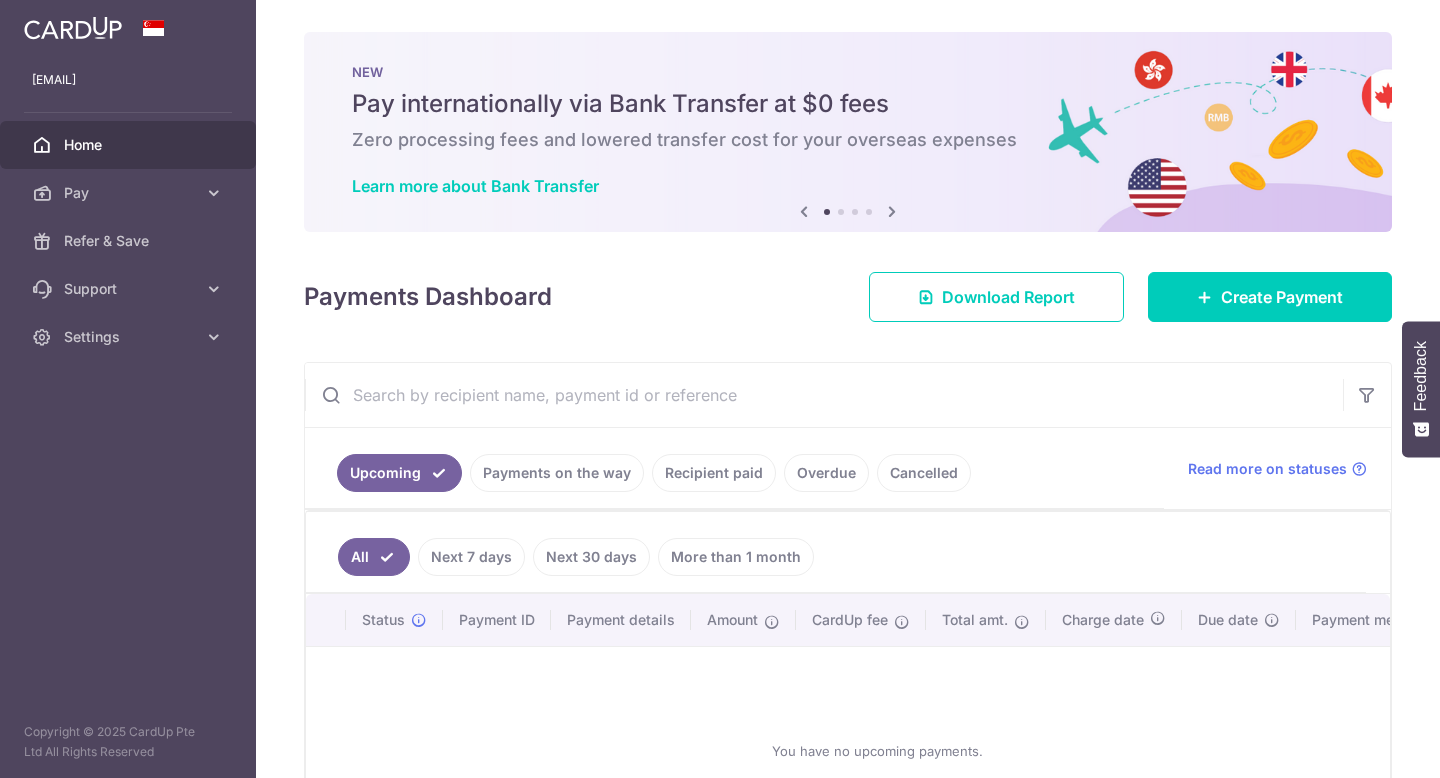 scroll, scrollTop: 0, scrollLeft: 0, axis: both 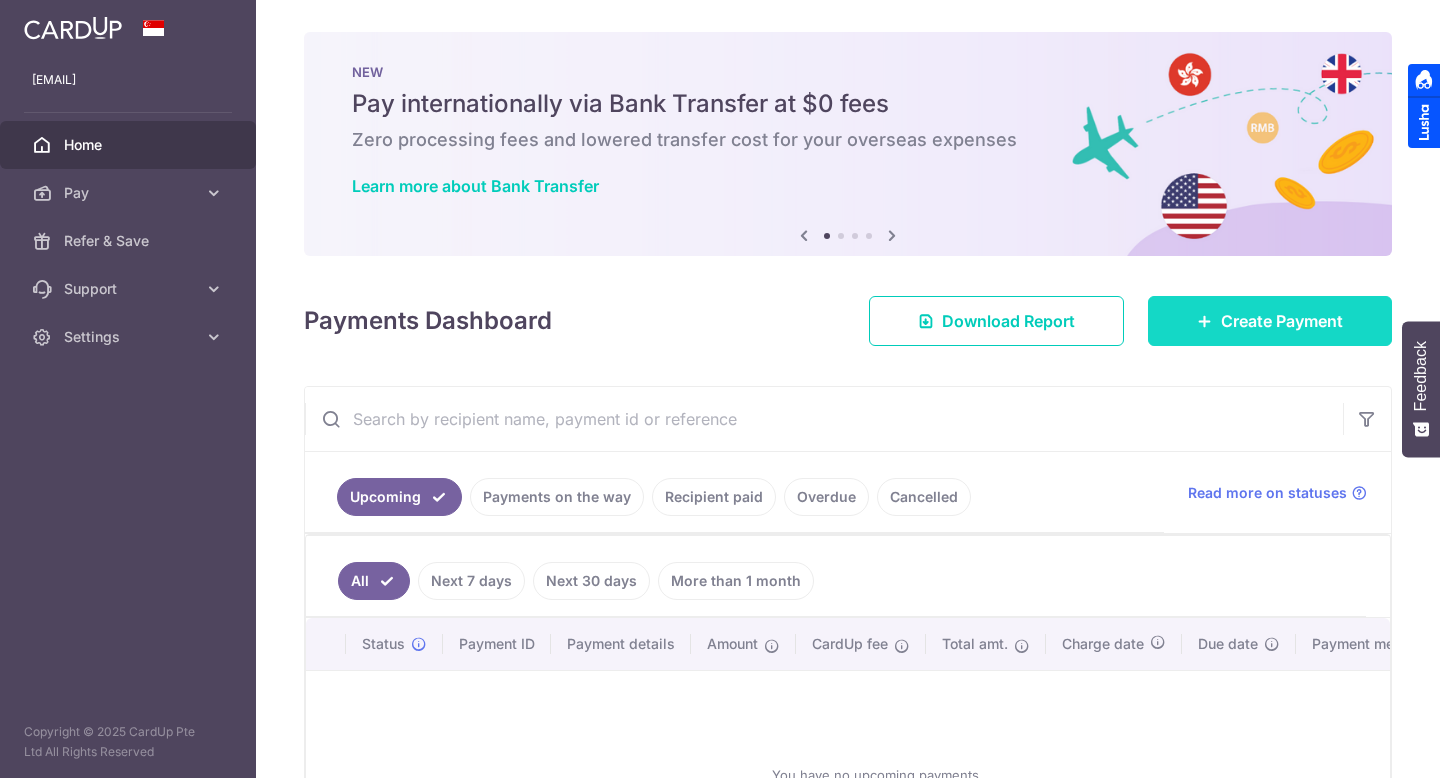 click on "Create Payment" at bounding box center (1282, 321) 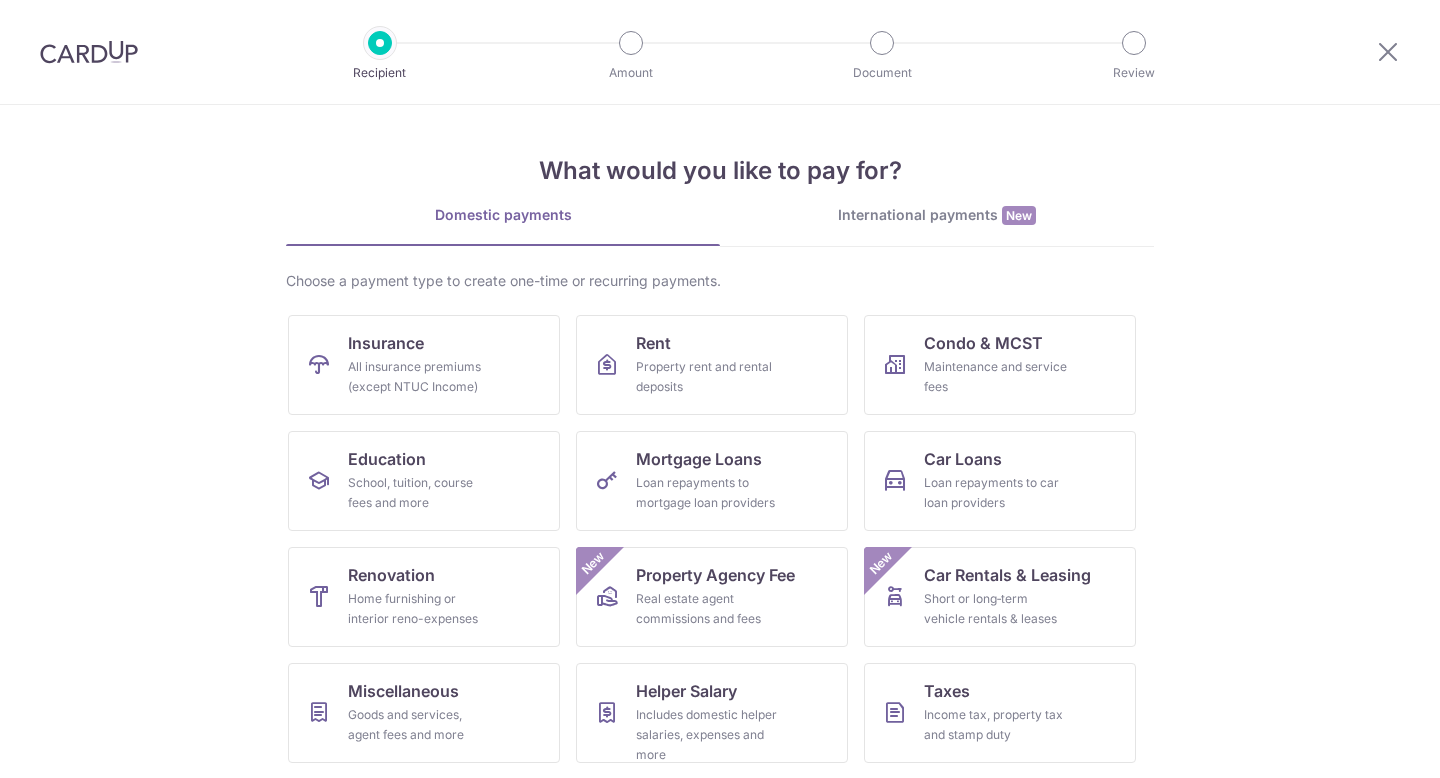 scroll, scrollTop: 0, scrollLeft: 0, axis: both 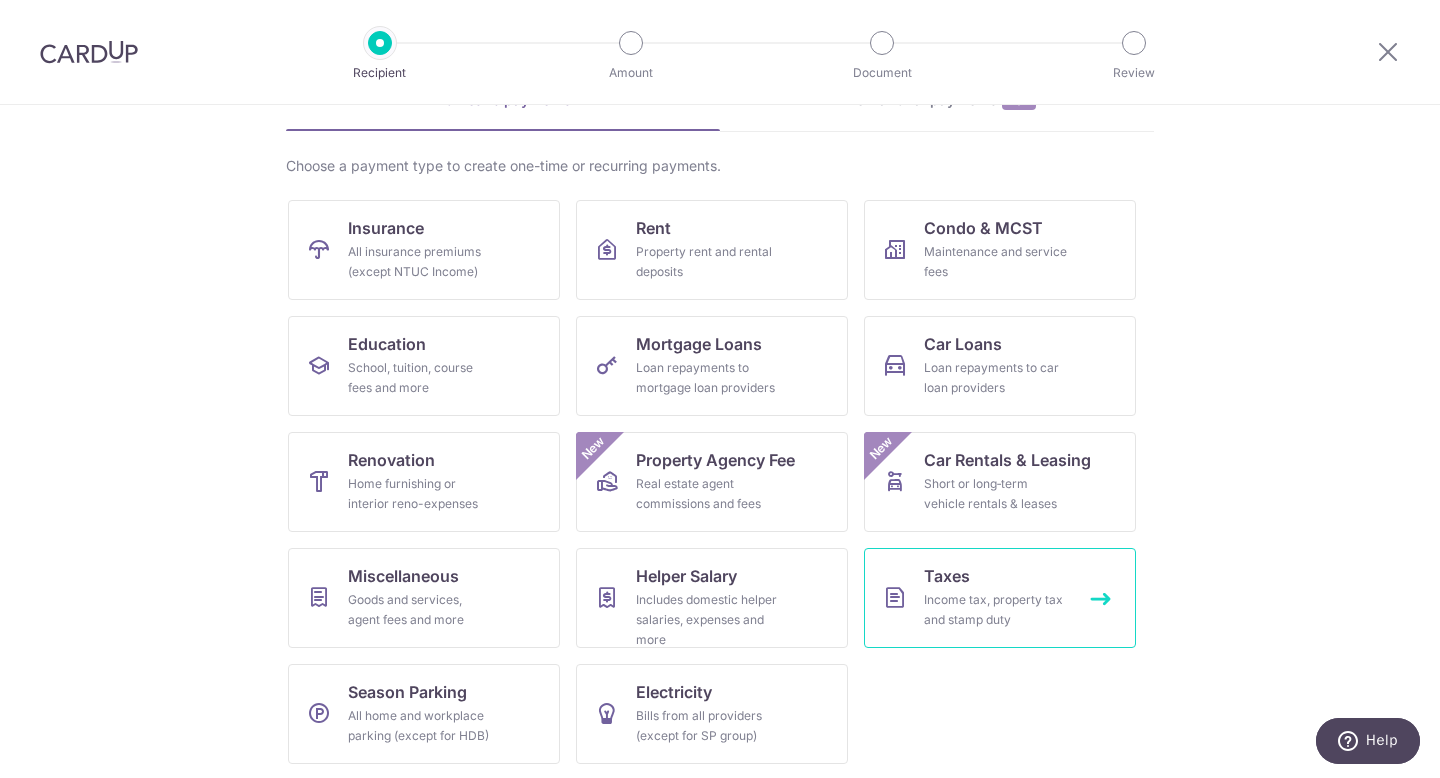 click on "Taxes Income tax, property tax and stamp duty" at bounding box center [1000, 598] 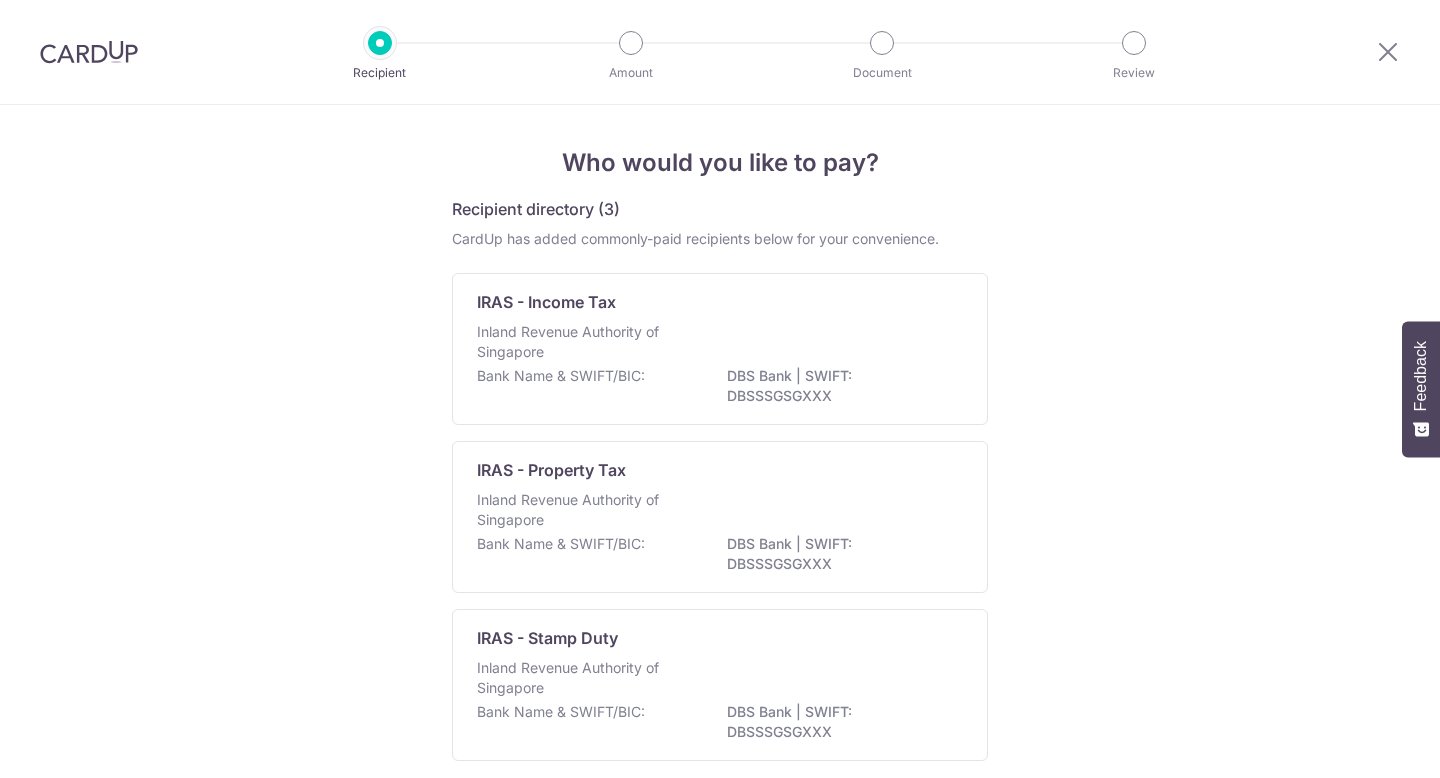scroll, scrollTop: 0, scrollLeft: 0, axis: both 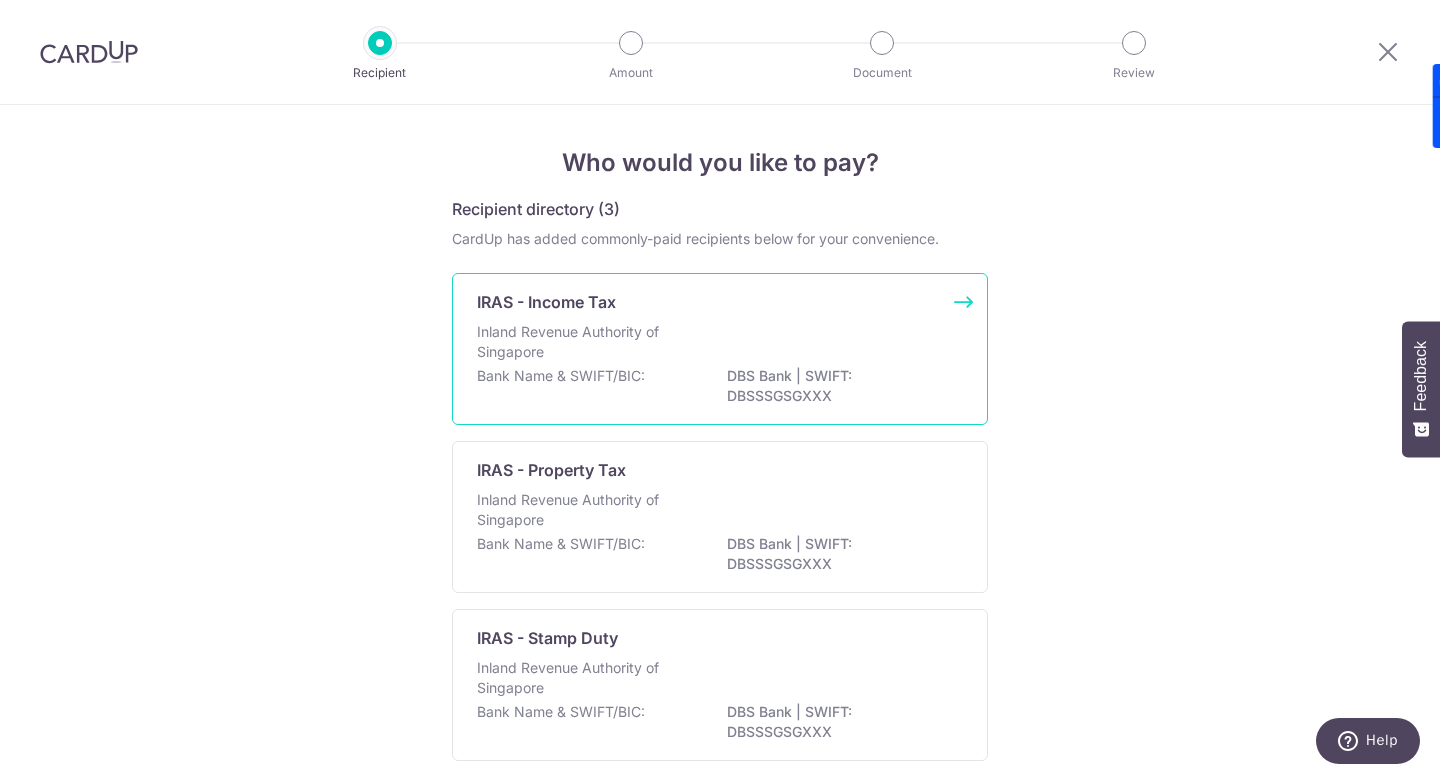 click on "Inland Revenue Authority of Singapore" at bounding box center (583, 342) 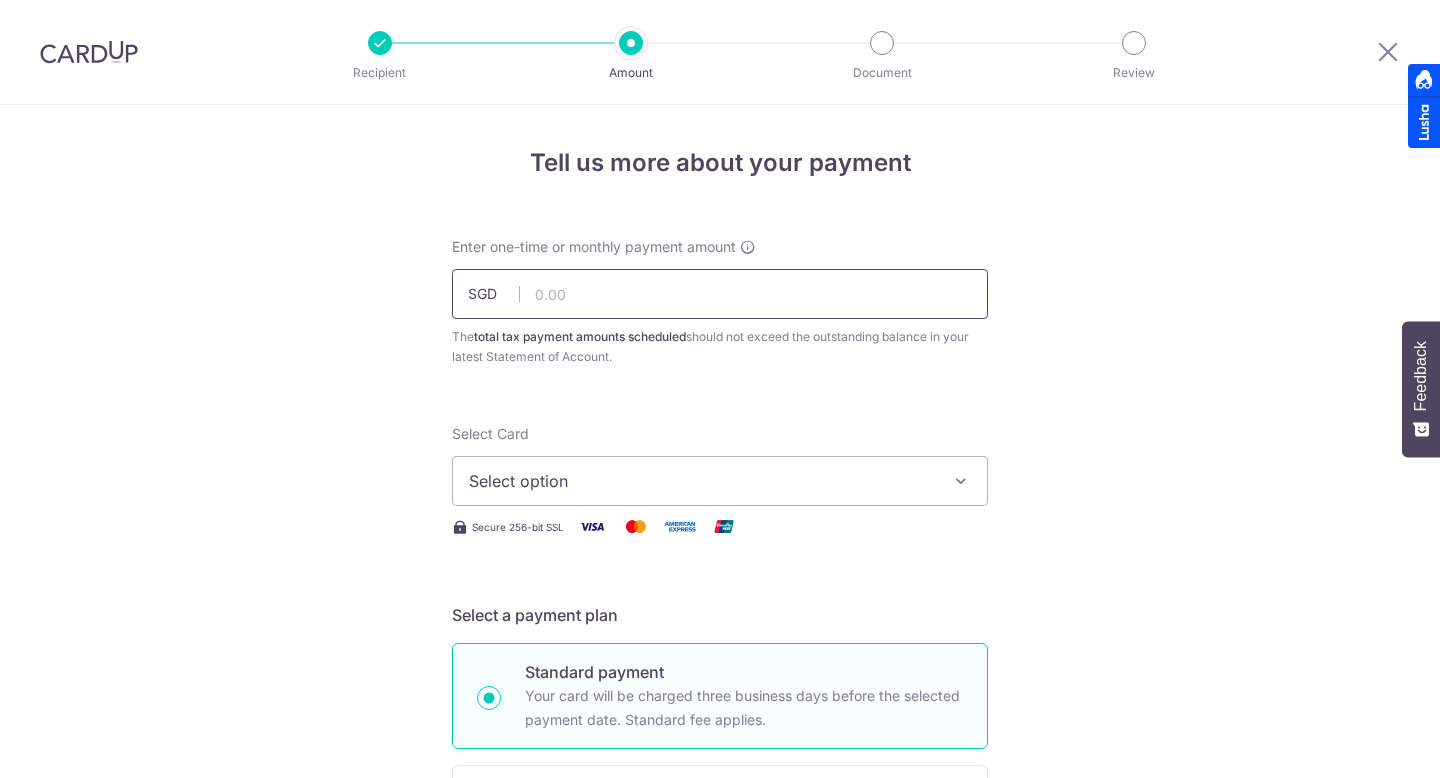 scroll, scrollTop: 0, scrollLeft: 0, axis: both 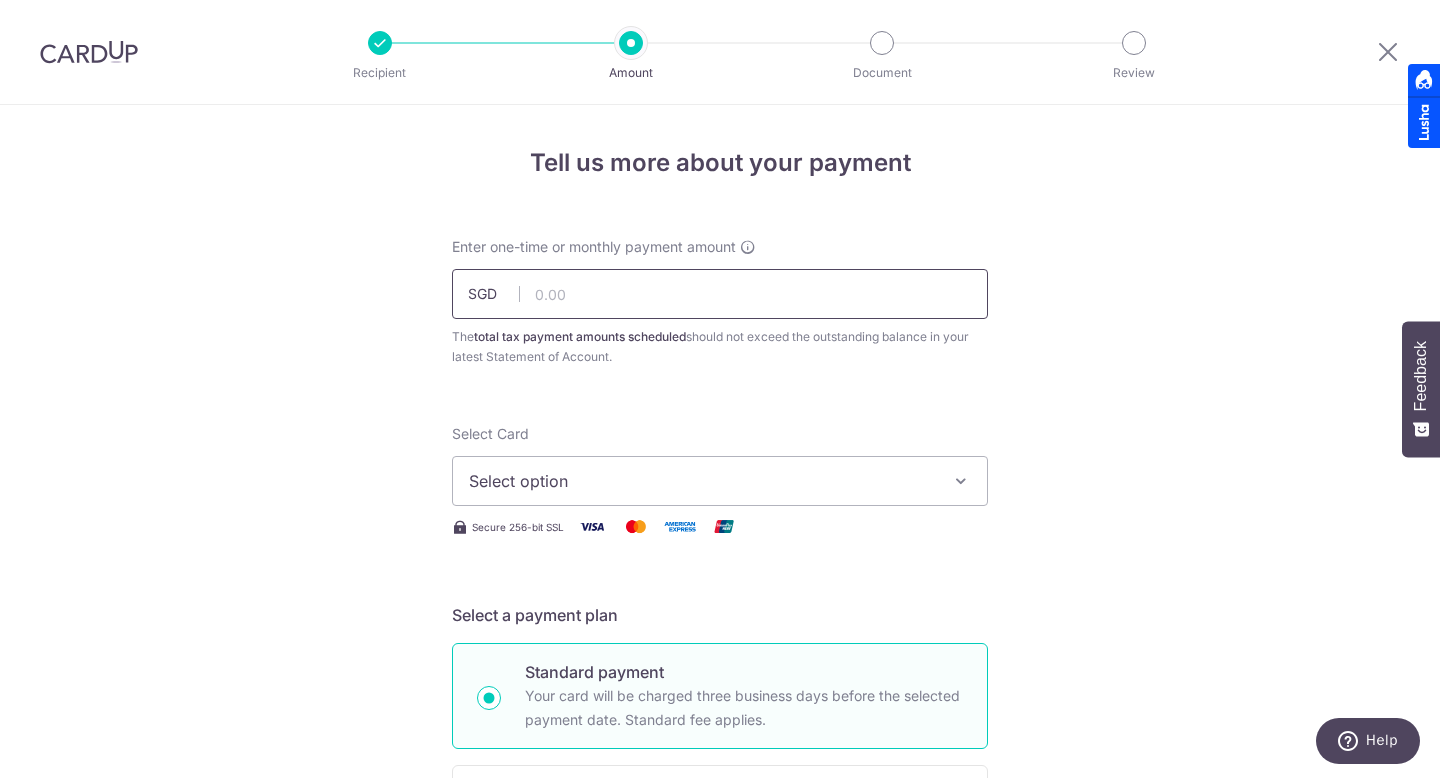click at bounding box center [720, 294] 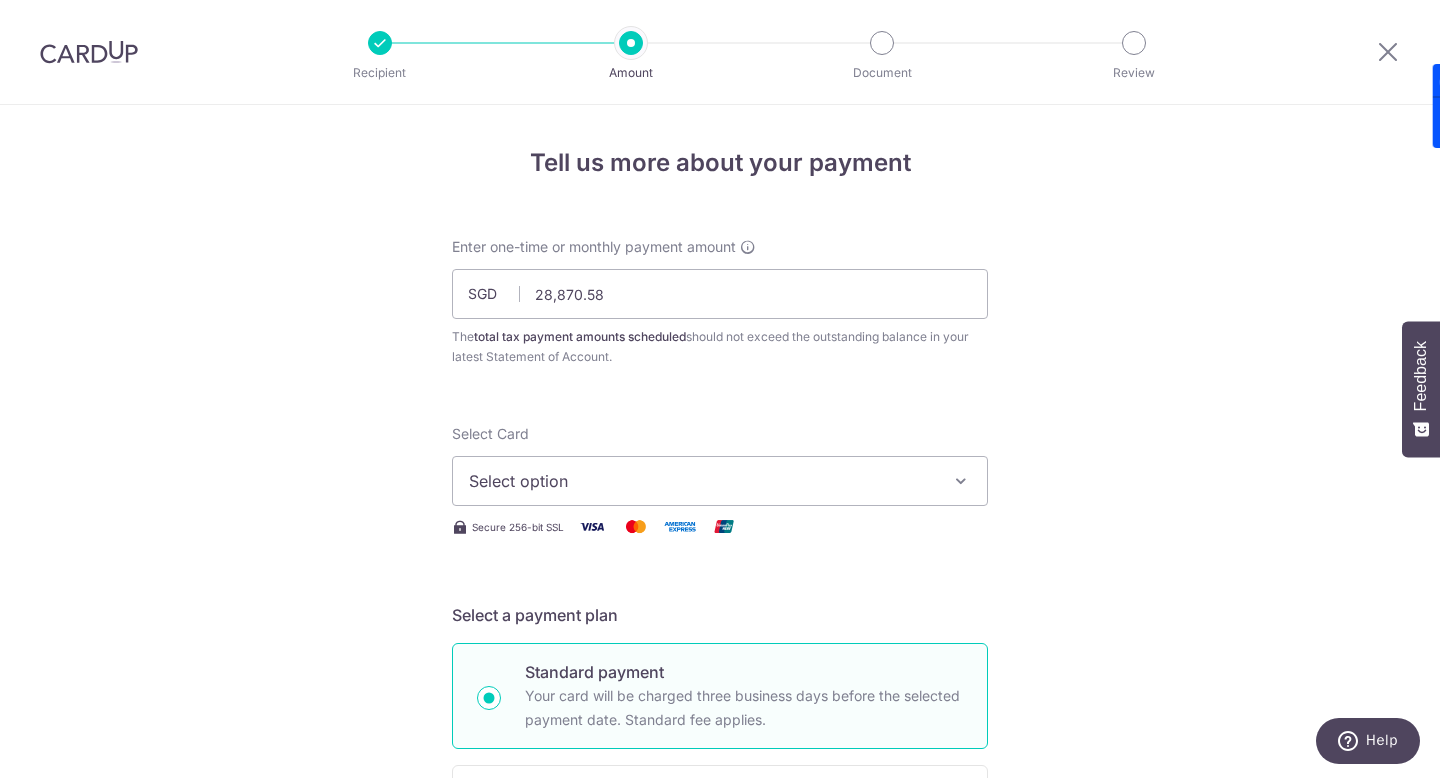 click on "Select option" at bounding box center (702, 481) 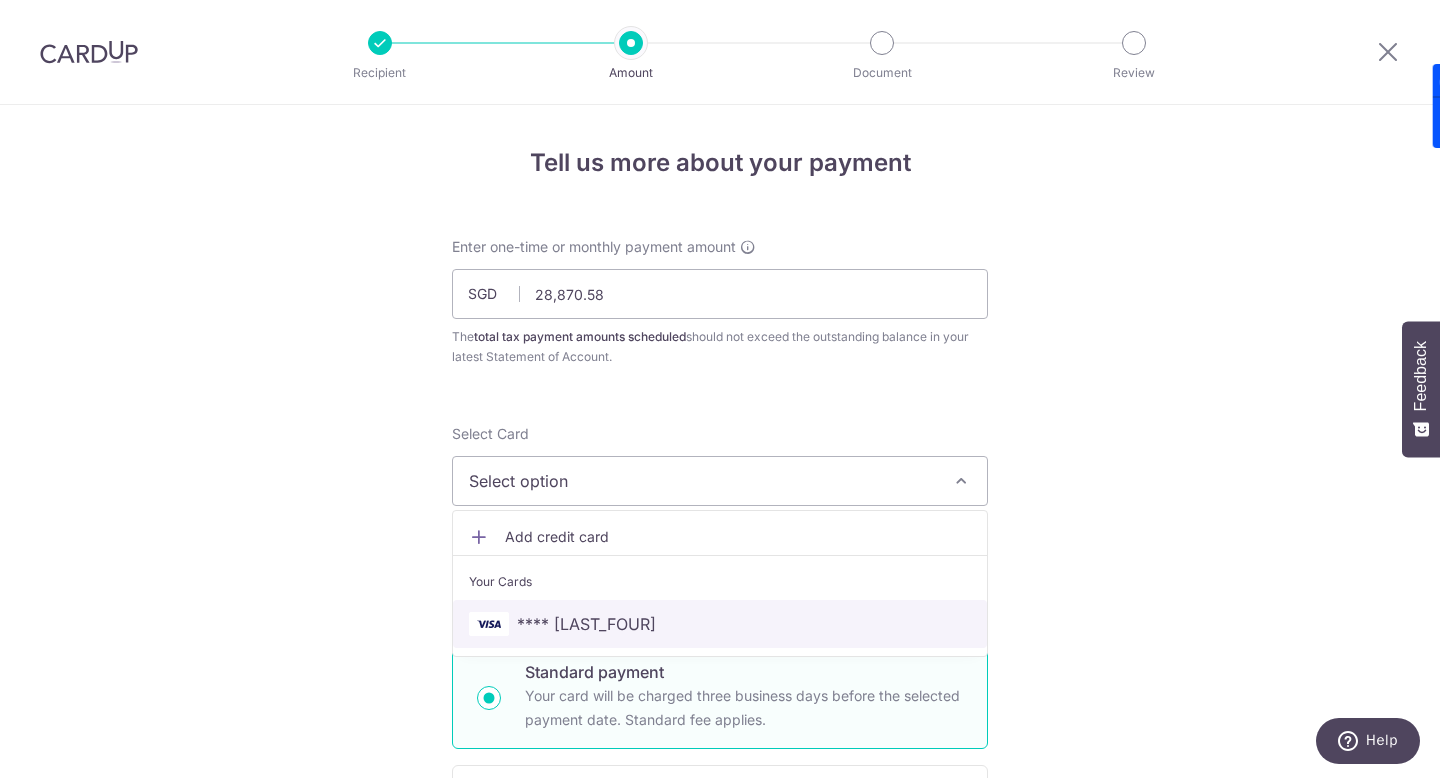 click on "**** 9351" at bounding box center [586, 624] 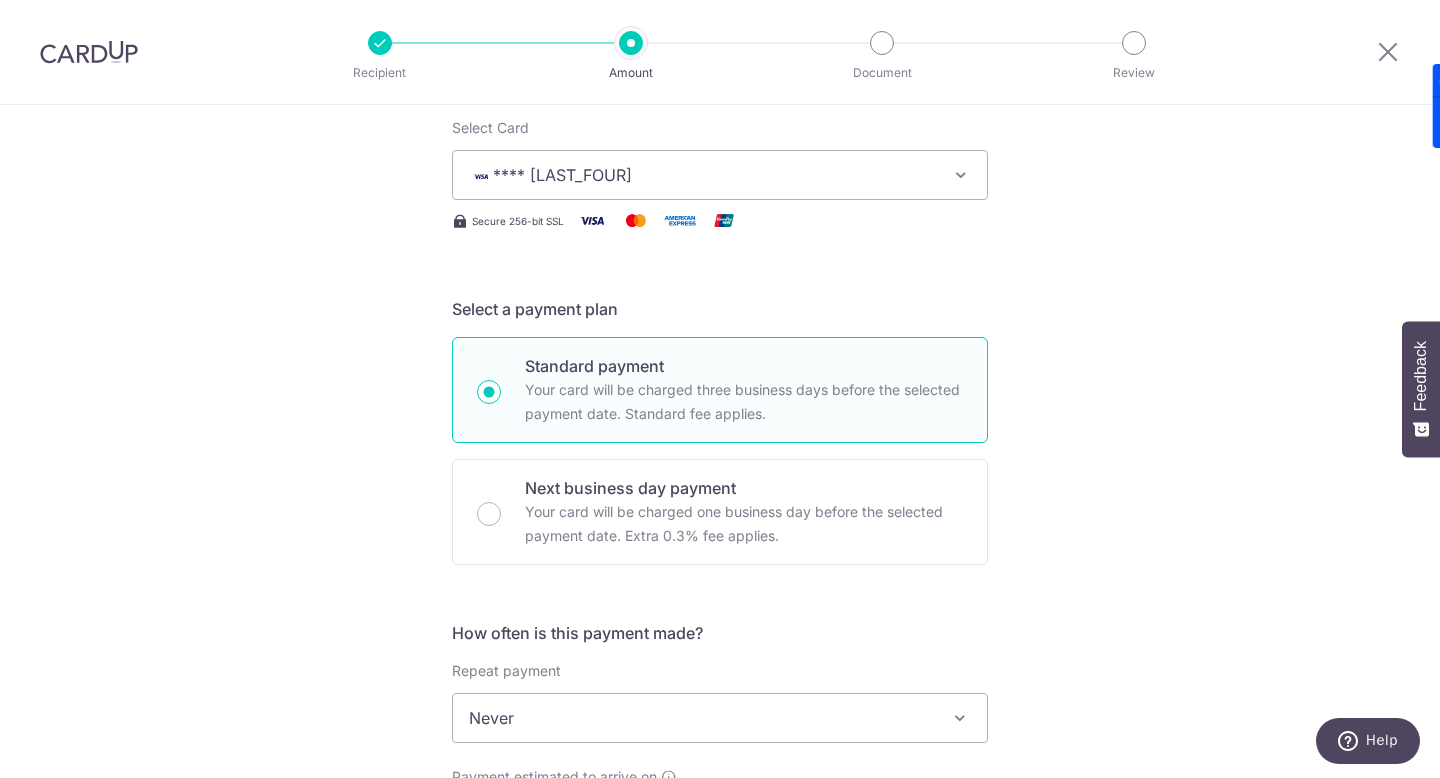 scroll, scrollTop: 0, scrollLeft: 0, axis: both 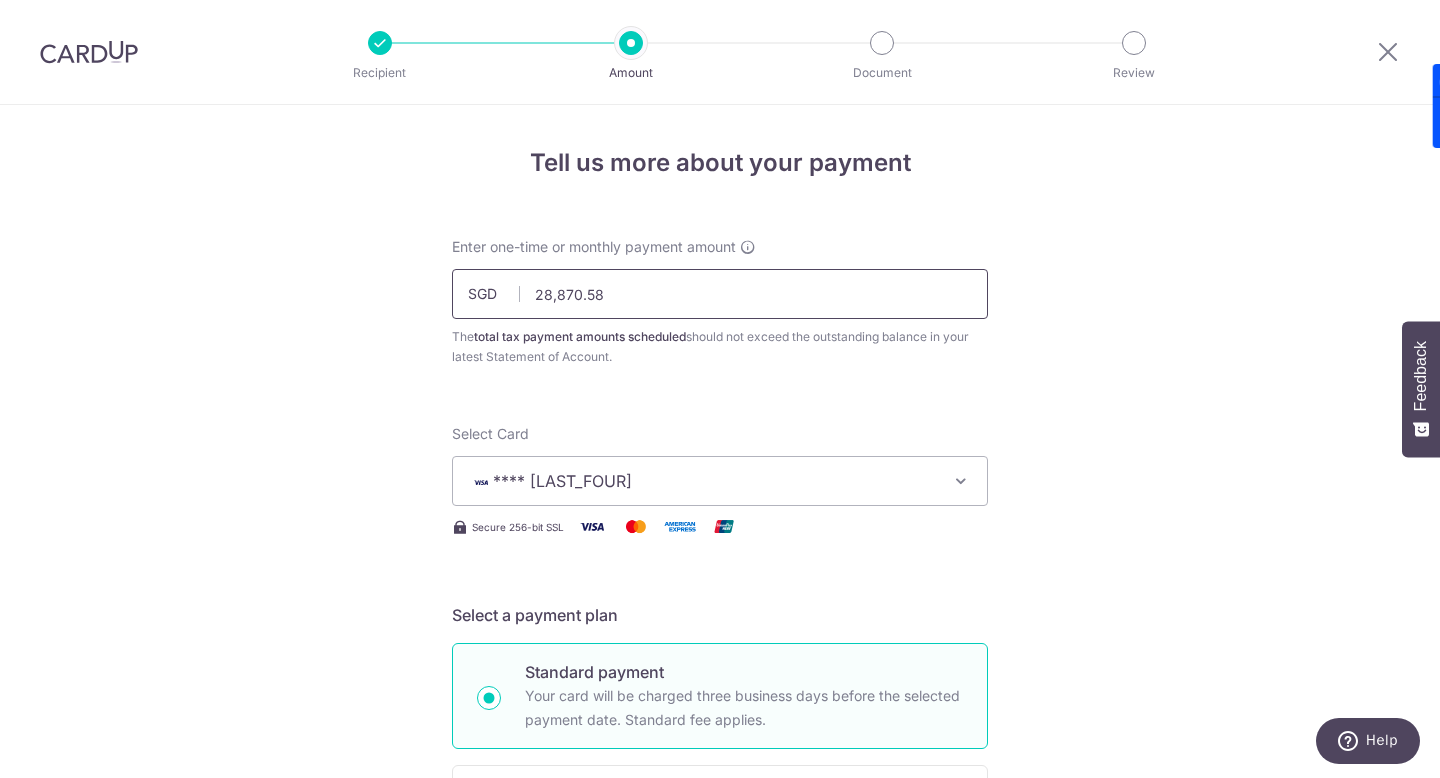 drag, startPoint x: 544, startPoint y: 293, endPoint x: 635, endPoint y: 293, distance: 91 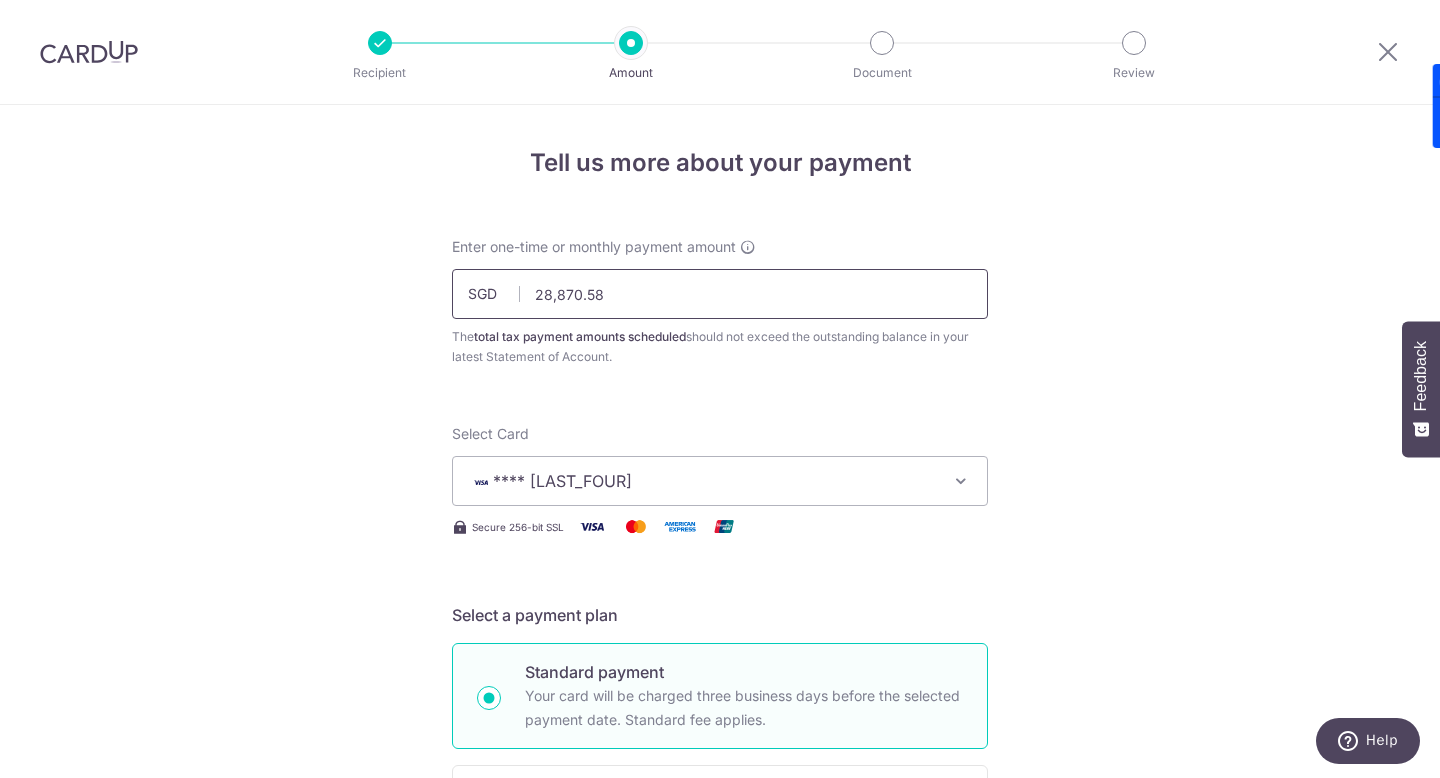 drag, startPoint x: 544, startPoint y: 296, endPoint x: 670, endPoint y: 296, distance: 126 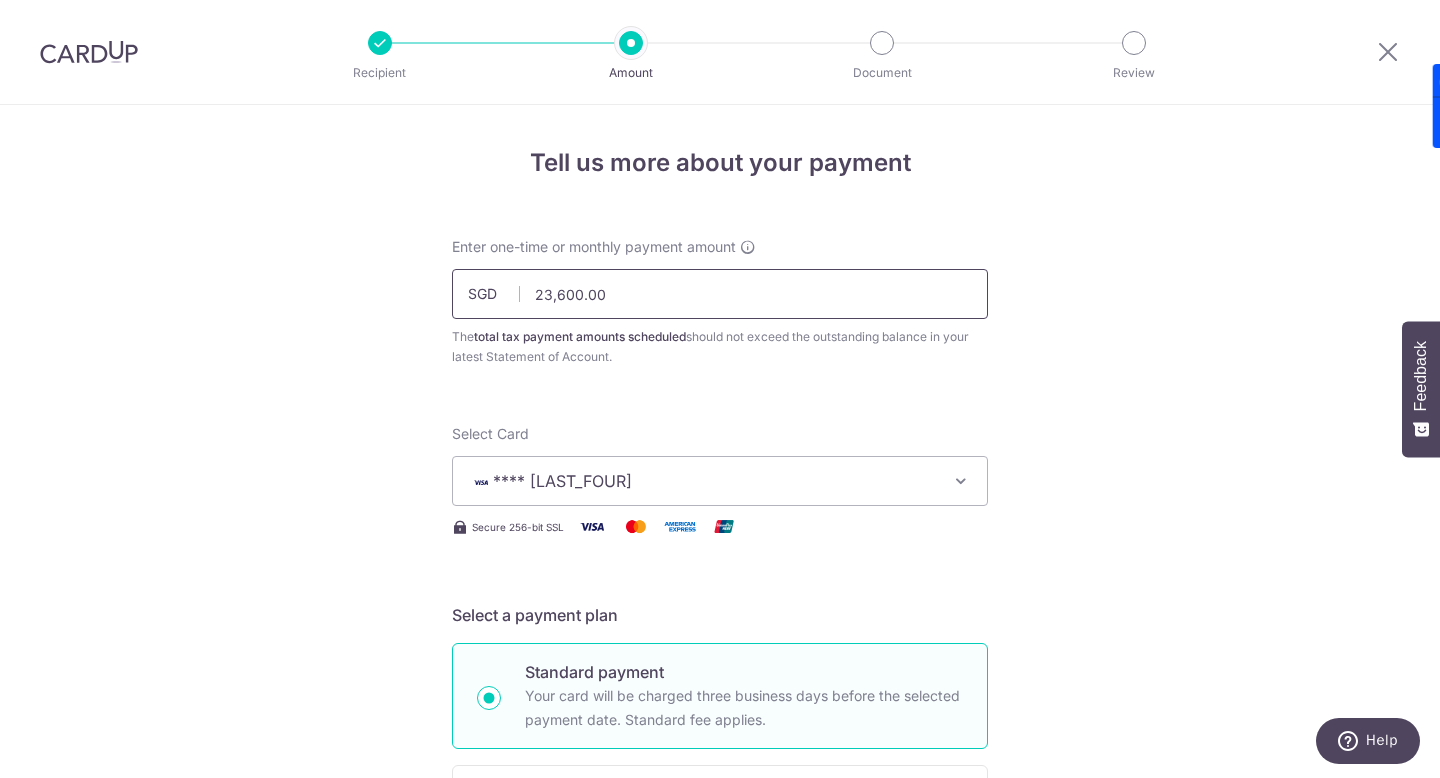 click on "23,600.00" at bounding box center [720, 294] 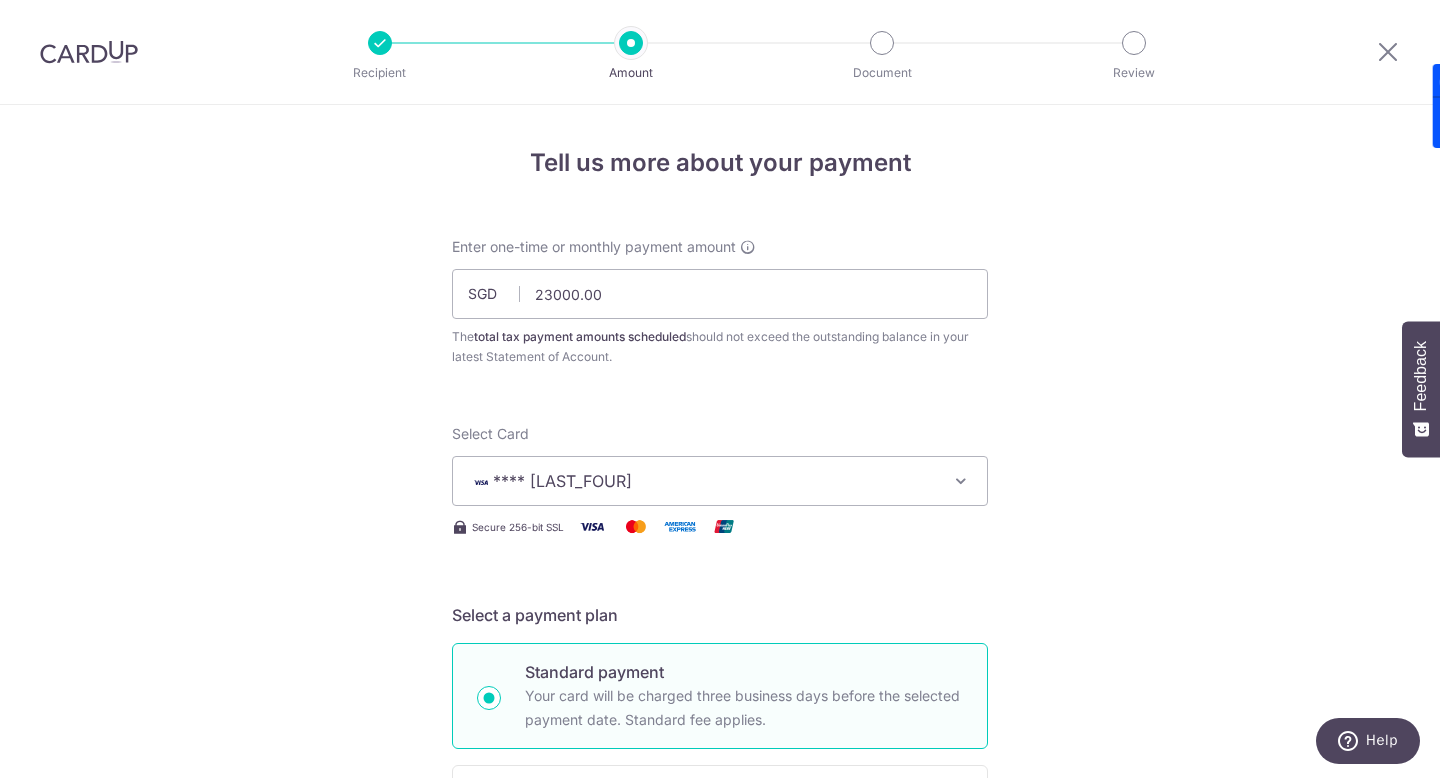 click on "Tell us more about your payment
Enter one-time or monthly payment amount
SGD
23000.00
23600.00
The  total tax payment amounts scheduled  should not exceed the outstanding balance in your latest Statement of Account.
Select Card
**** 9351
Add credit card
Your Cards
**** 9351
Secure 256-bit SSL
Text
New card details" at bounding box center (720, 1033) 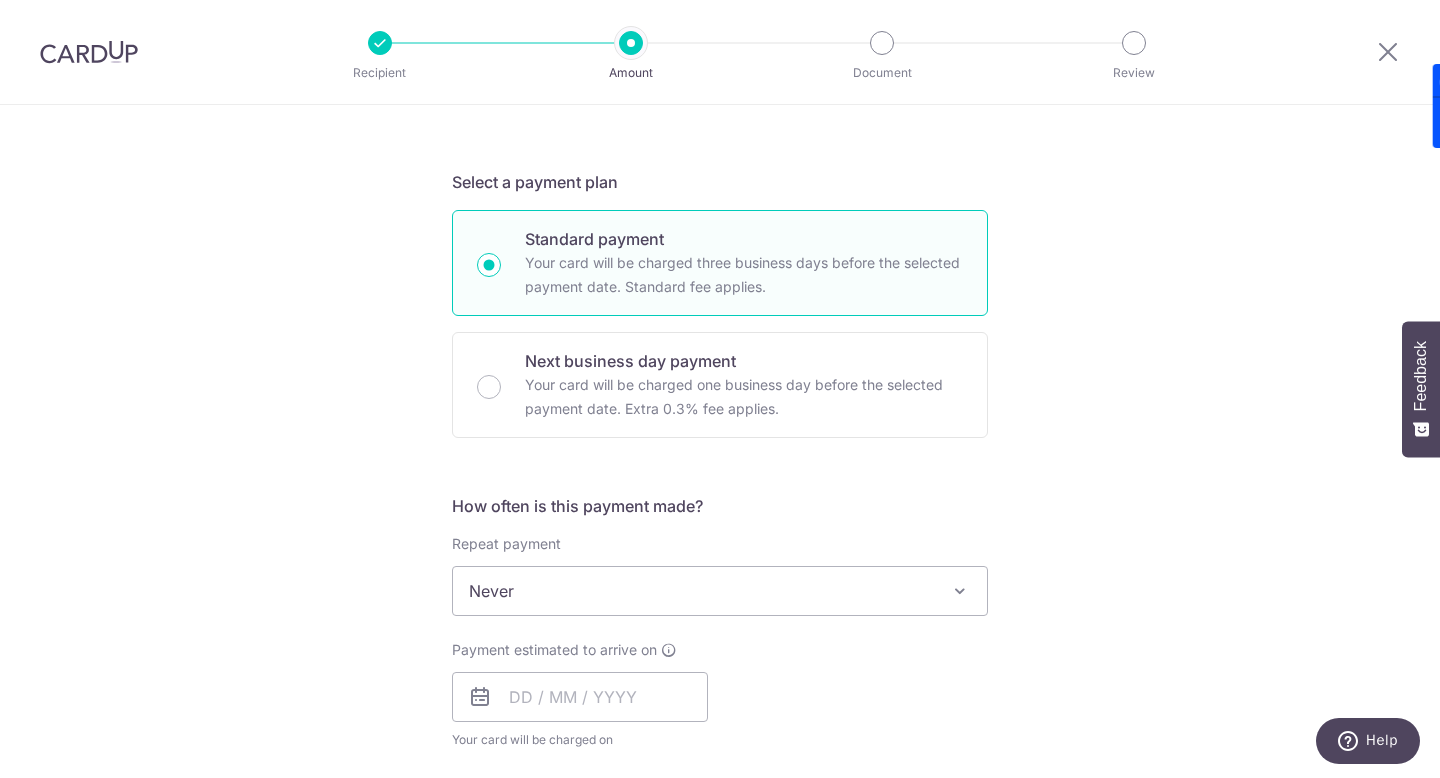 scroll, scrollTop: 749, scrollLeft: 0, axis: vertical 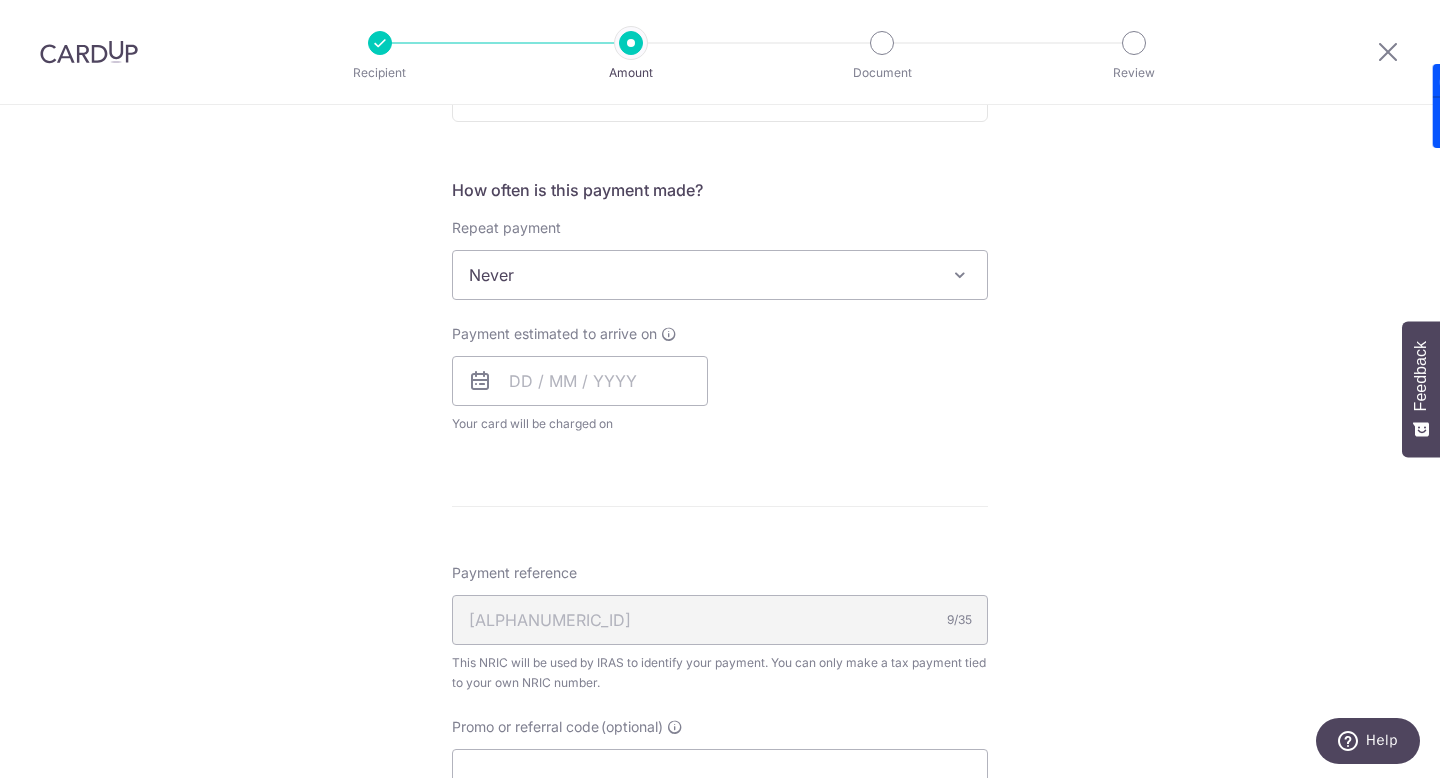 click on "Never" at bounding box center [720, 275] 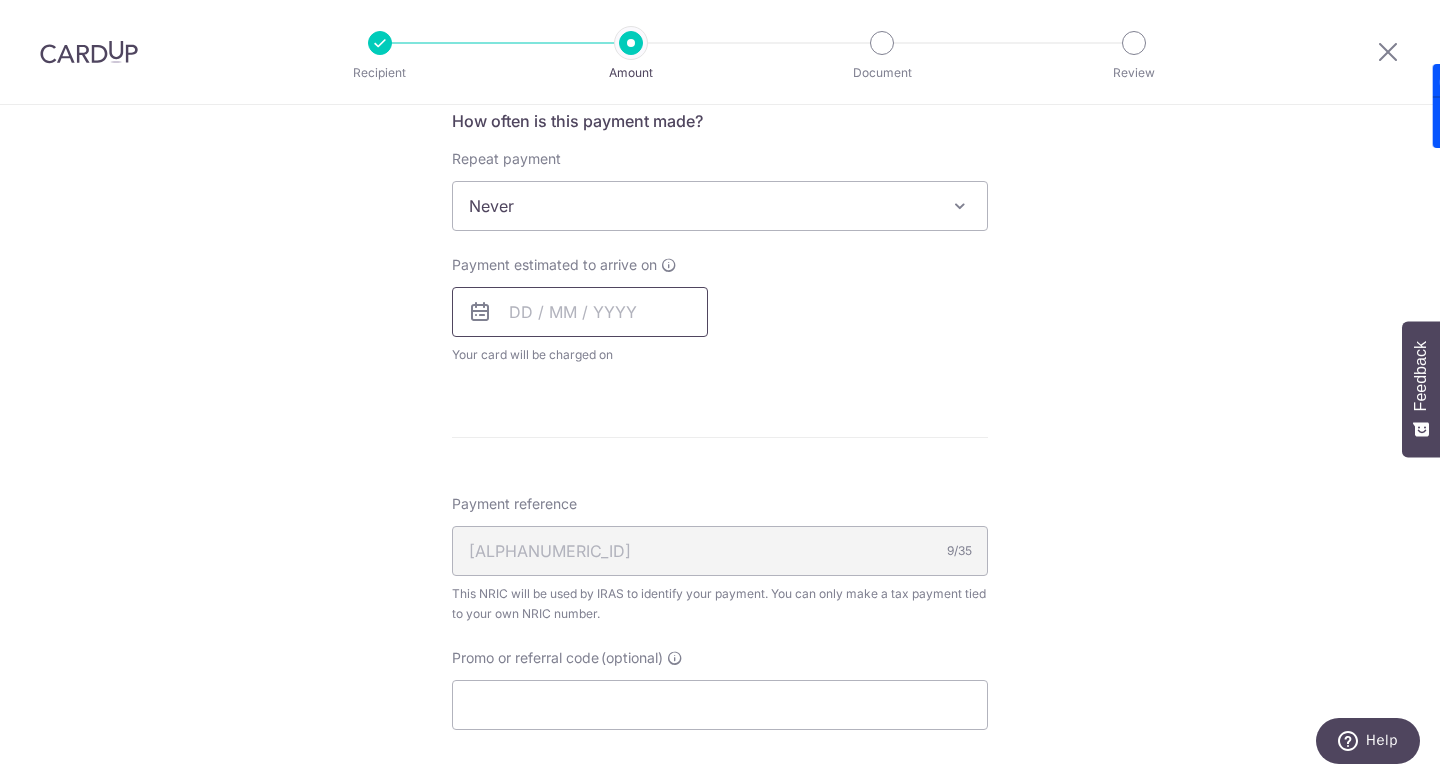 scroll, scrollTop: 821, scrollLeft: 0, axis: vertical 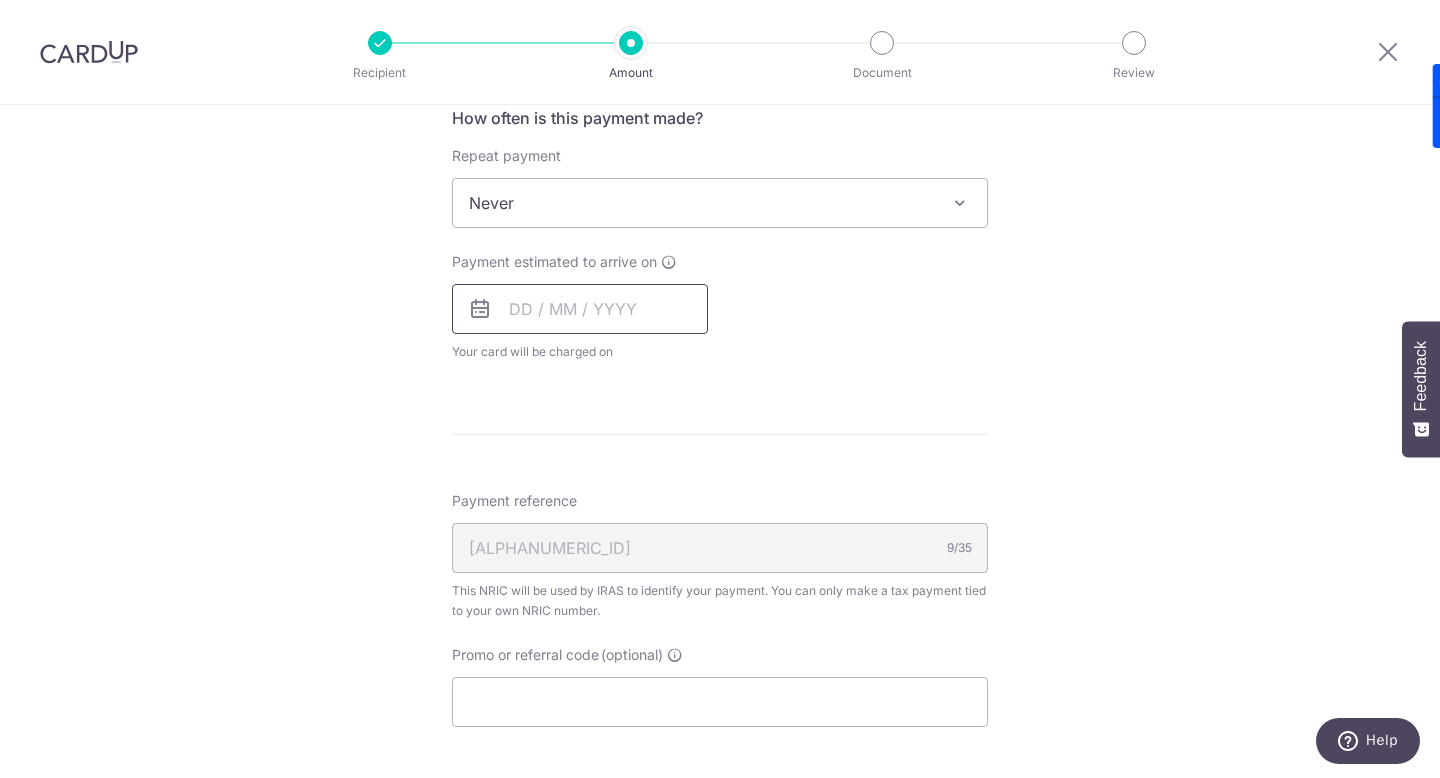 click at bounding box center (580, 309) 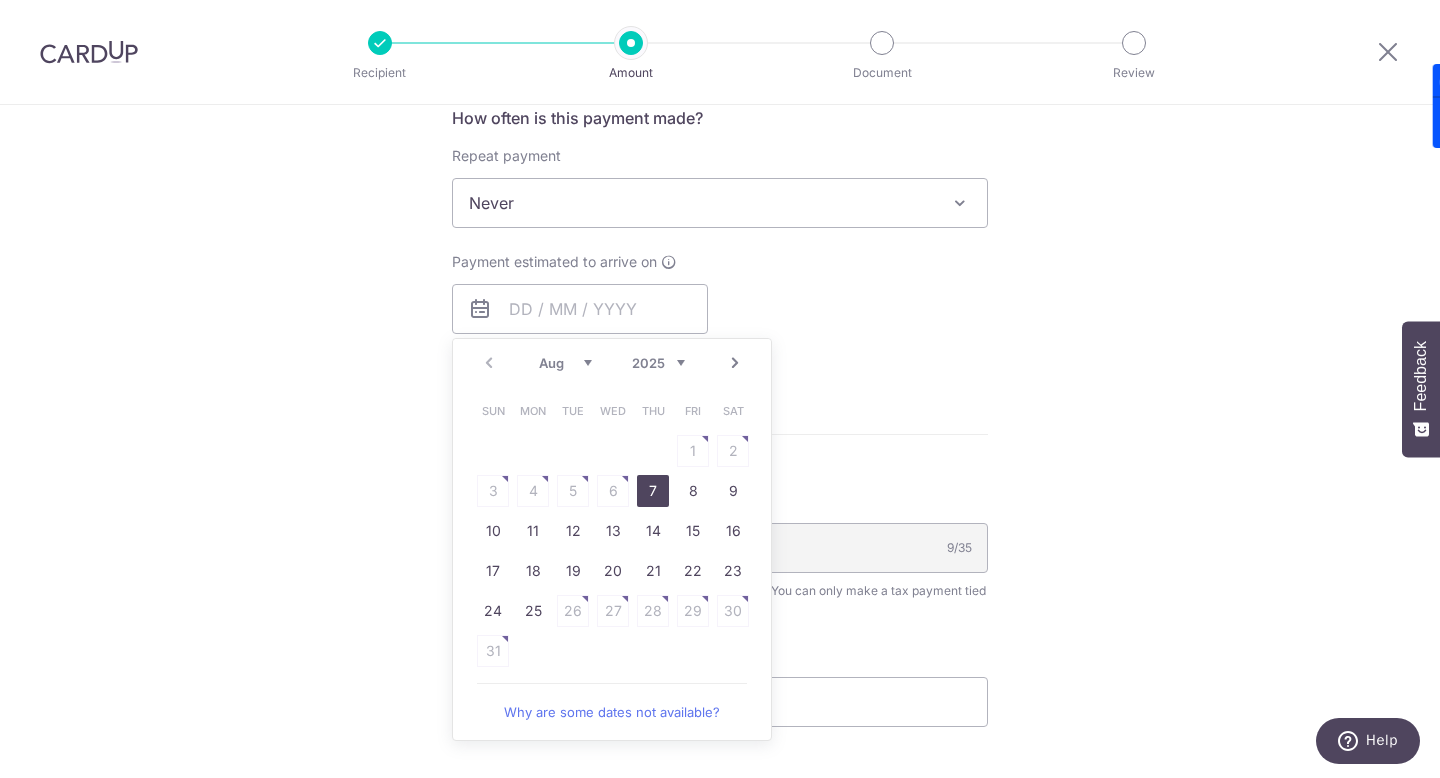 click on "7" at bounding box center (653, 491) 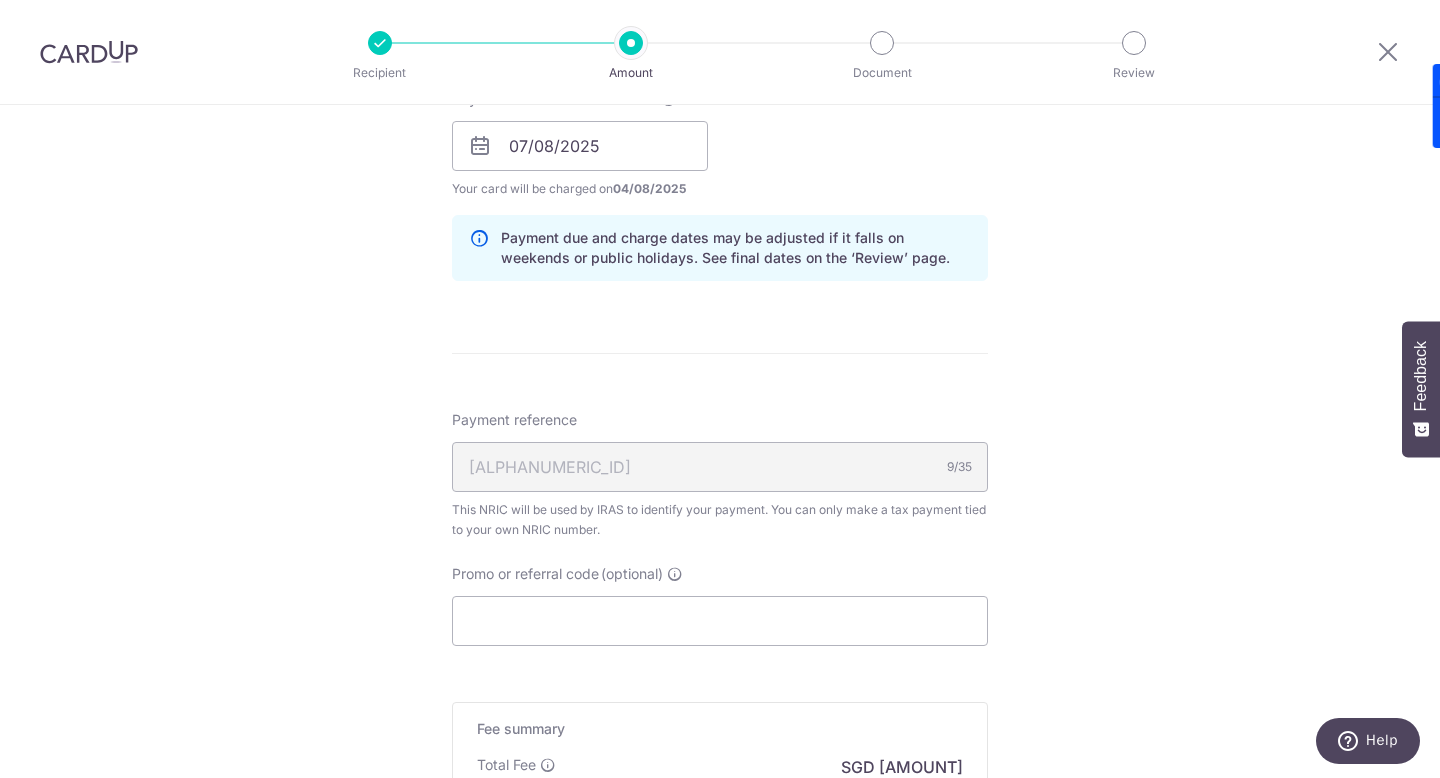 scroll, scrollTop: 1191, scrollLeft: 0, axis: vertical 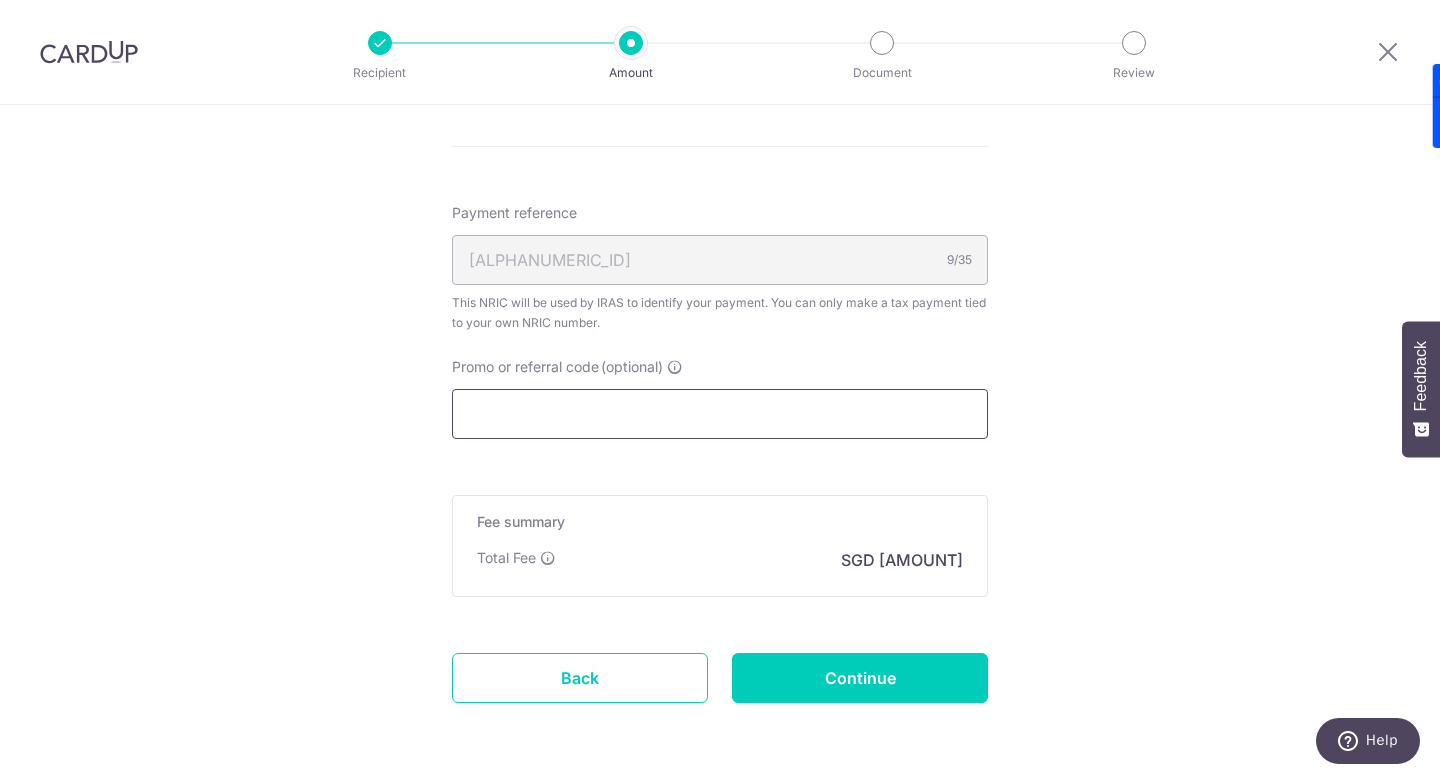 click on "Promo or referral code
(optional)" at bounding box center [720, 414] 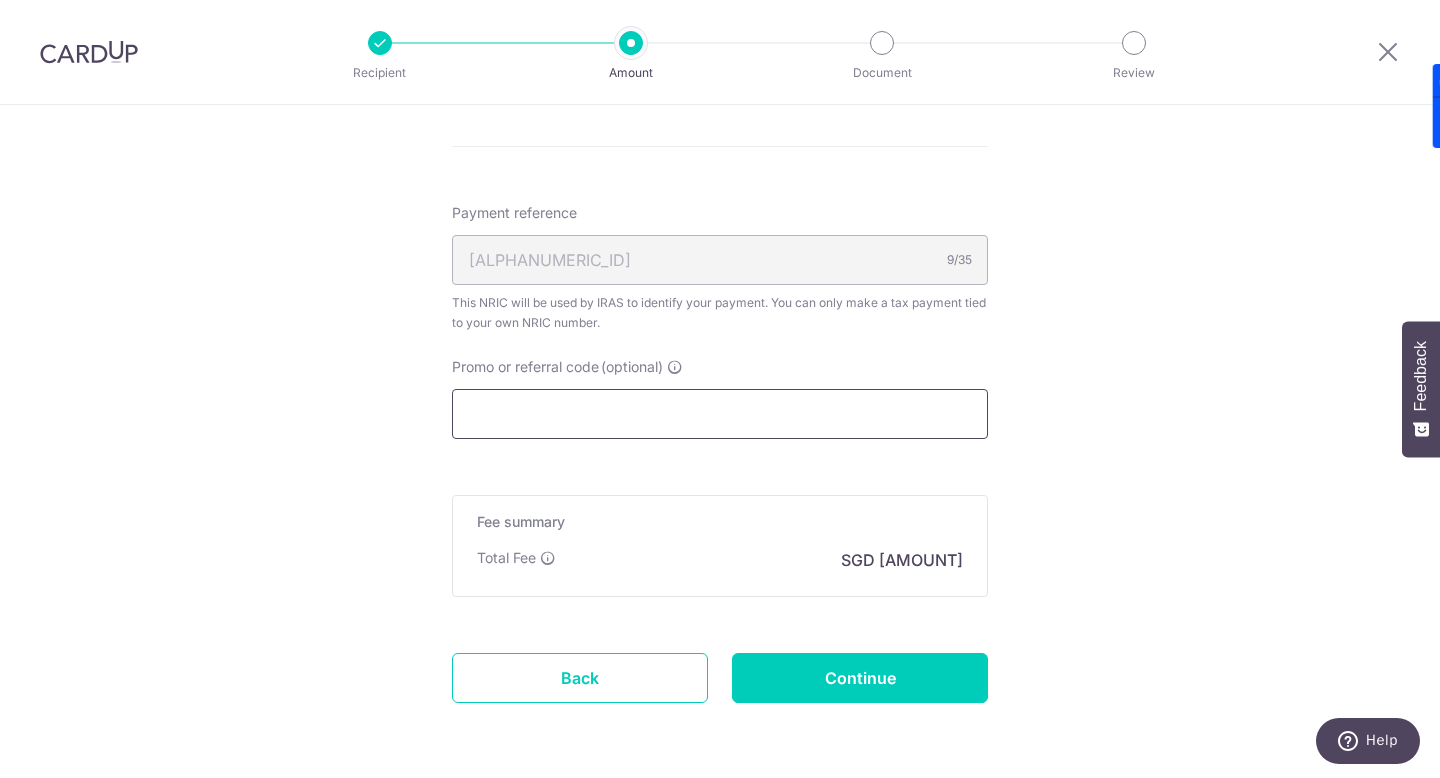 click on "Promo or referral code
(optional)" at bounding box center (720, 414) 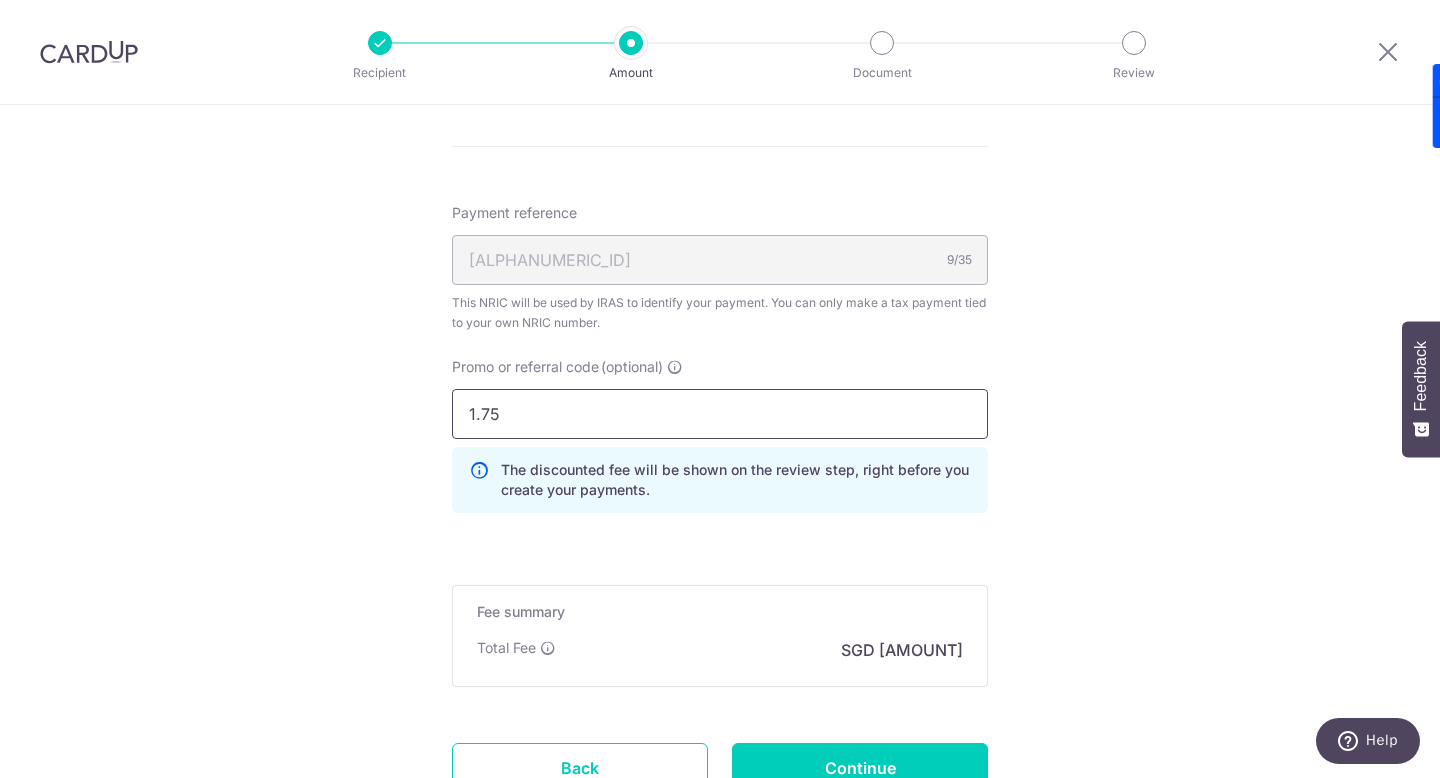 drag, startPoint x: 569, startPoint y: 420, endPoint x: 424, endPoint y: 414, distance: 145.12408 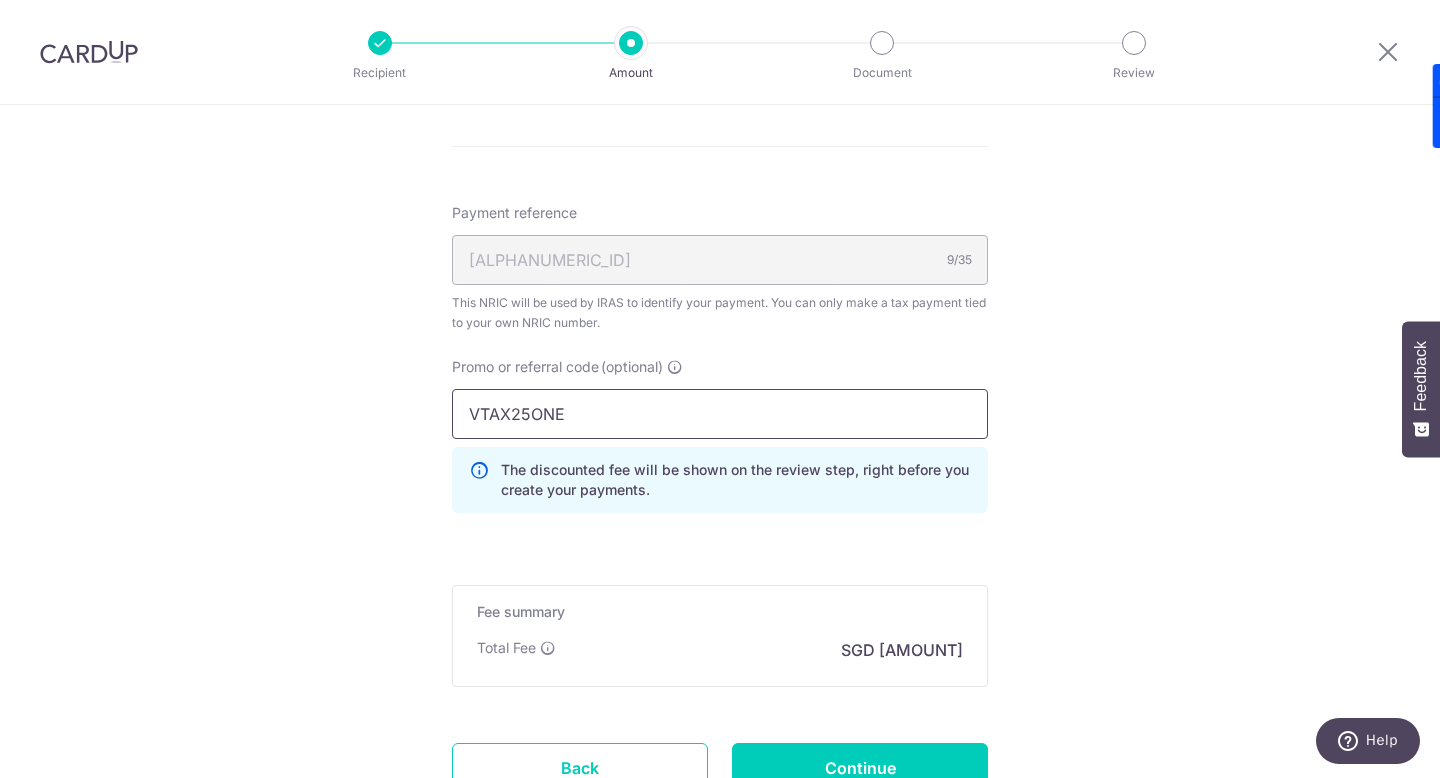 scroll, scrollTop: 1356, scrollLeft: 0, axis: vertical 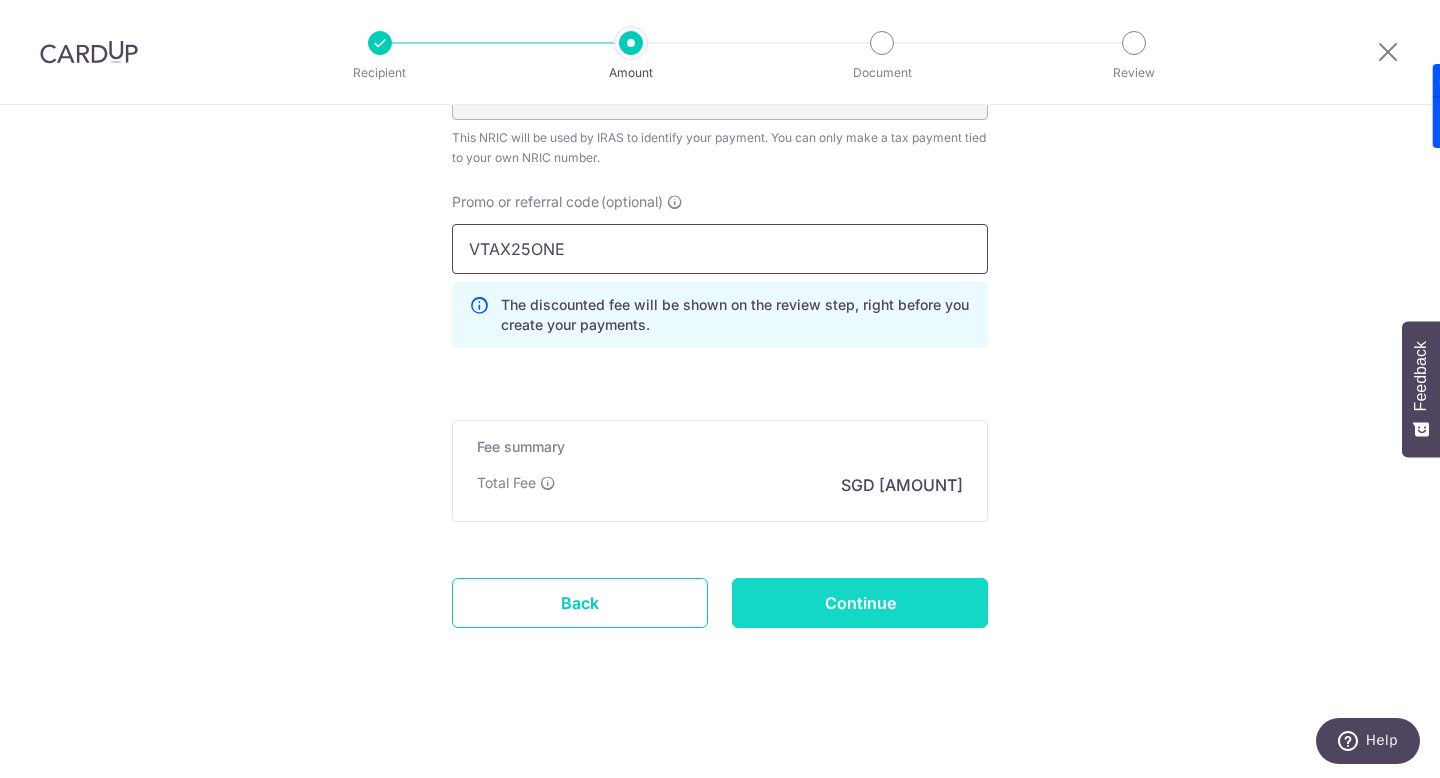 type on "VTAX25ONE" 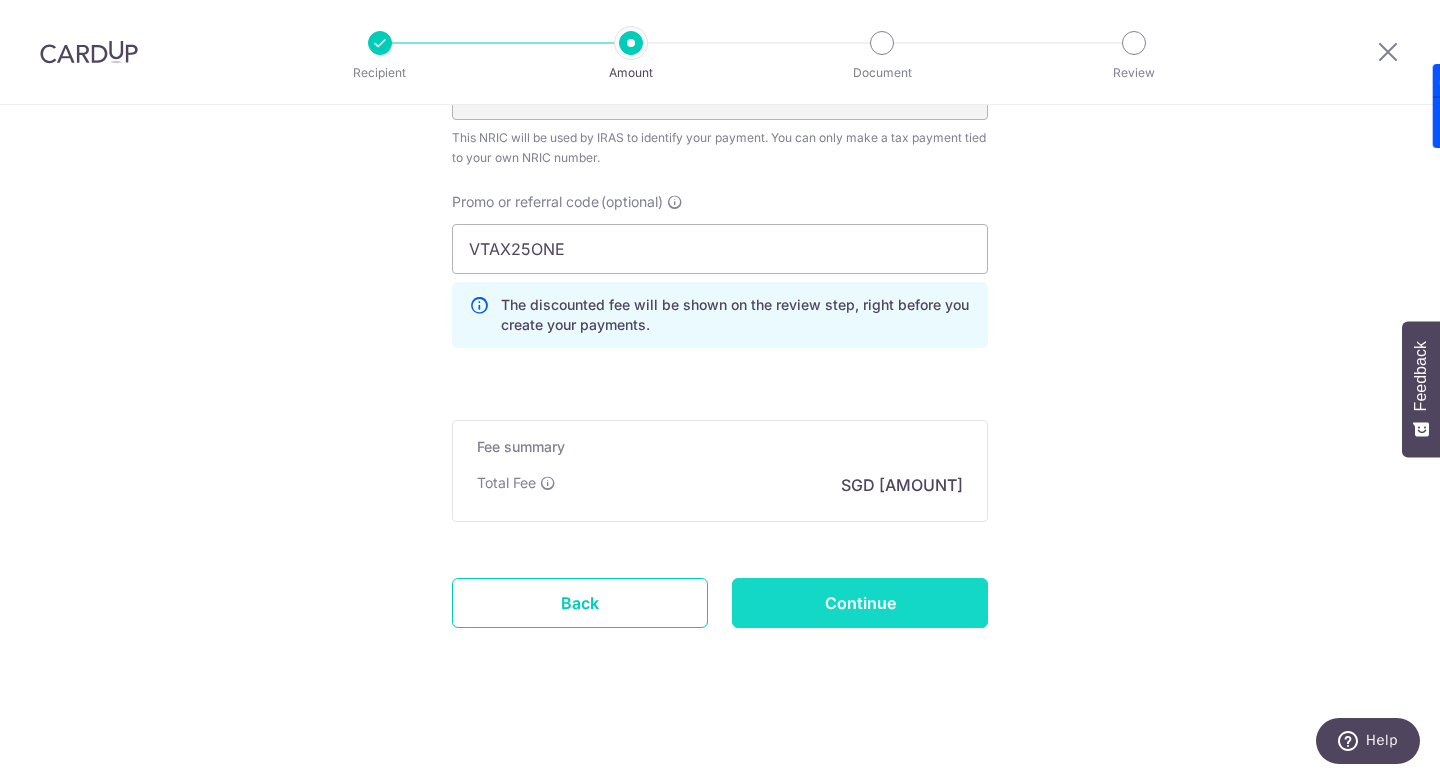 click on "Continue" at bounding box center [860, 603] 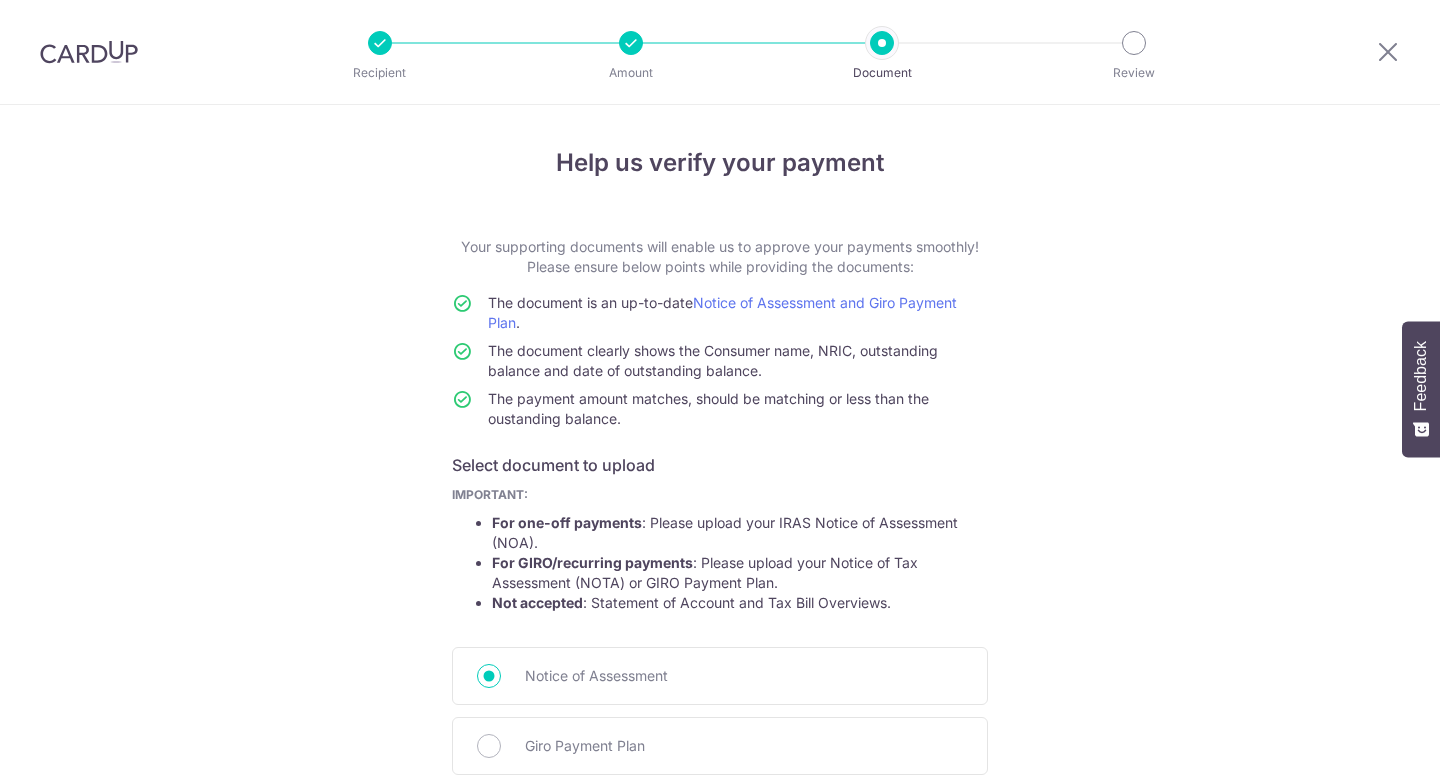 scroll, scrollTop: 0, scrollLeft: 0, axis: both 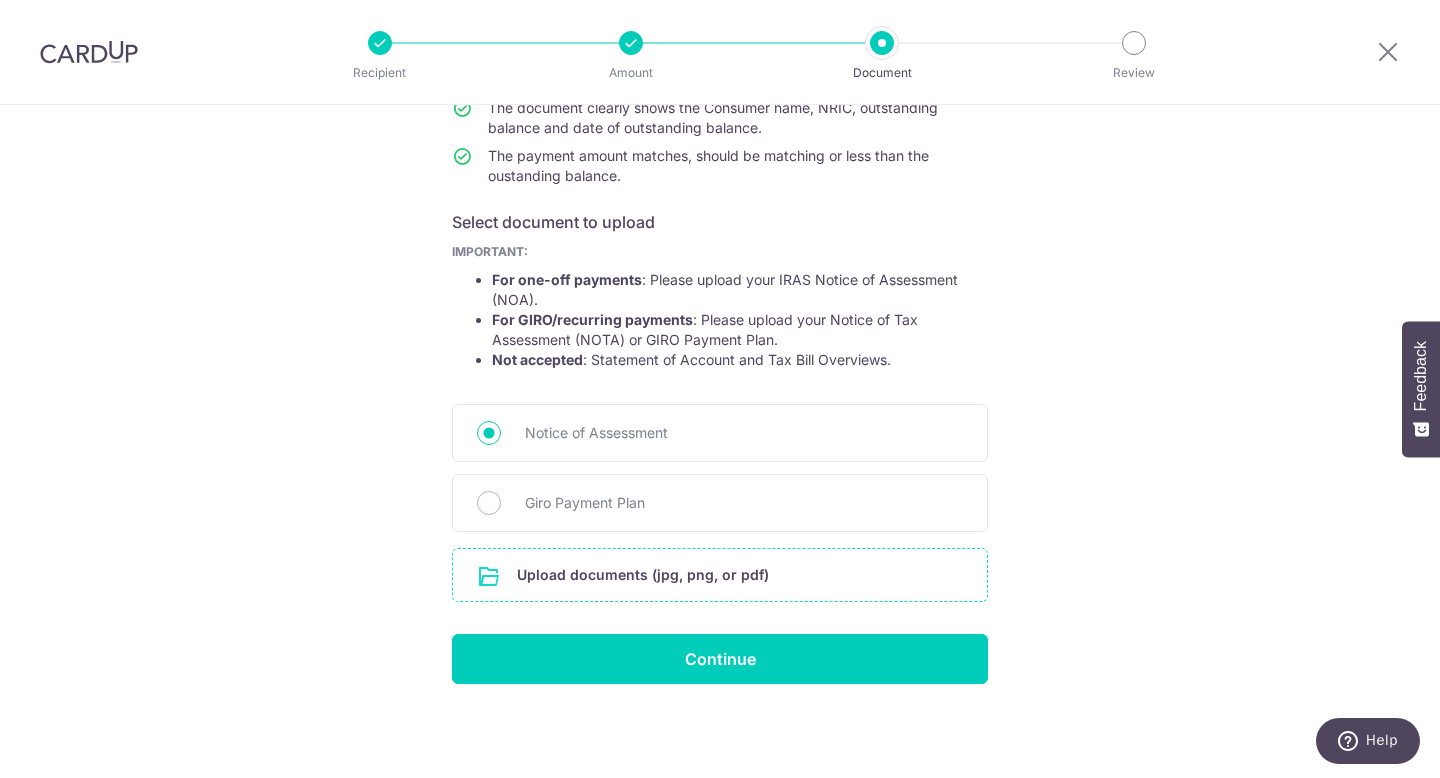 click at bounding box center [720, 575] 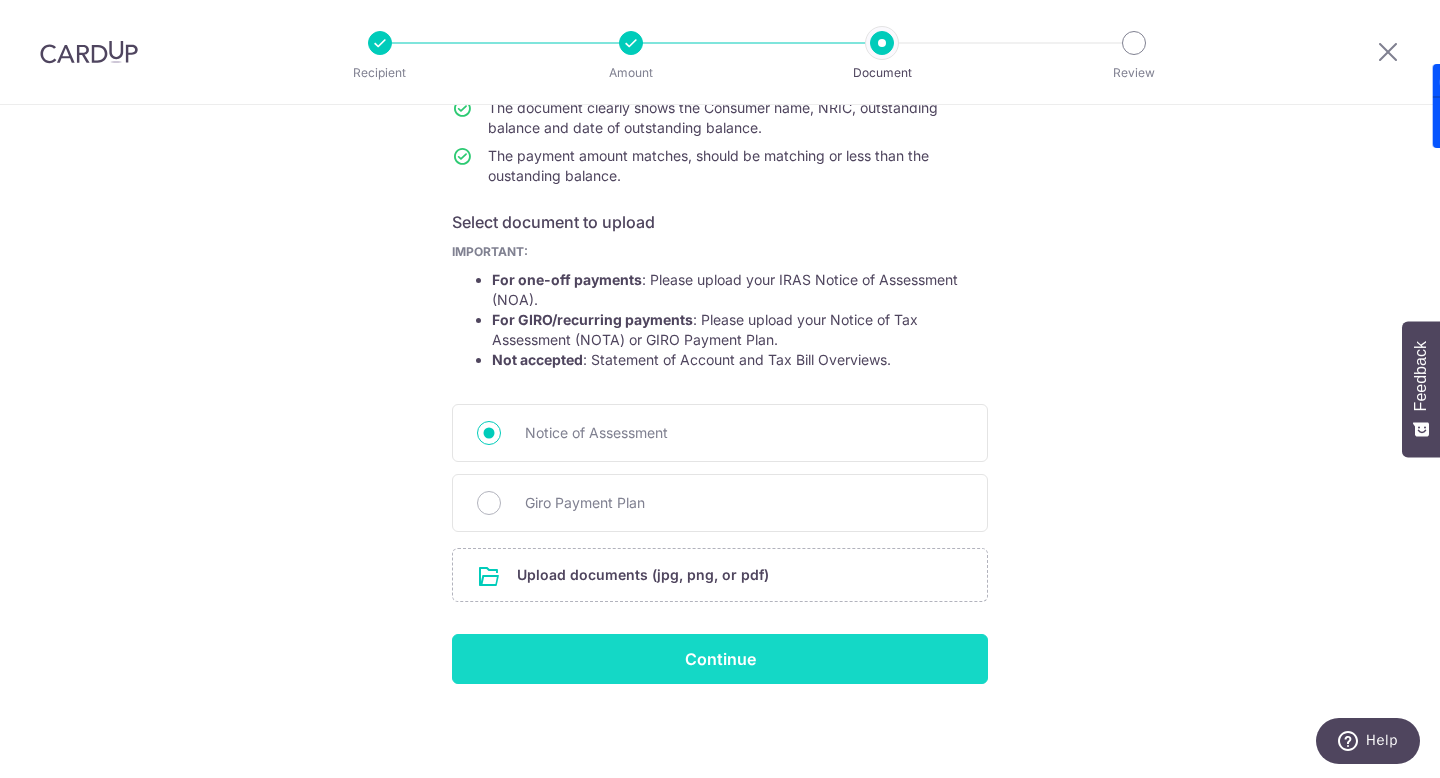 click on "Continue" at bounding box center [720, 659] 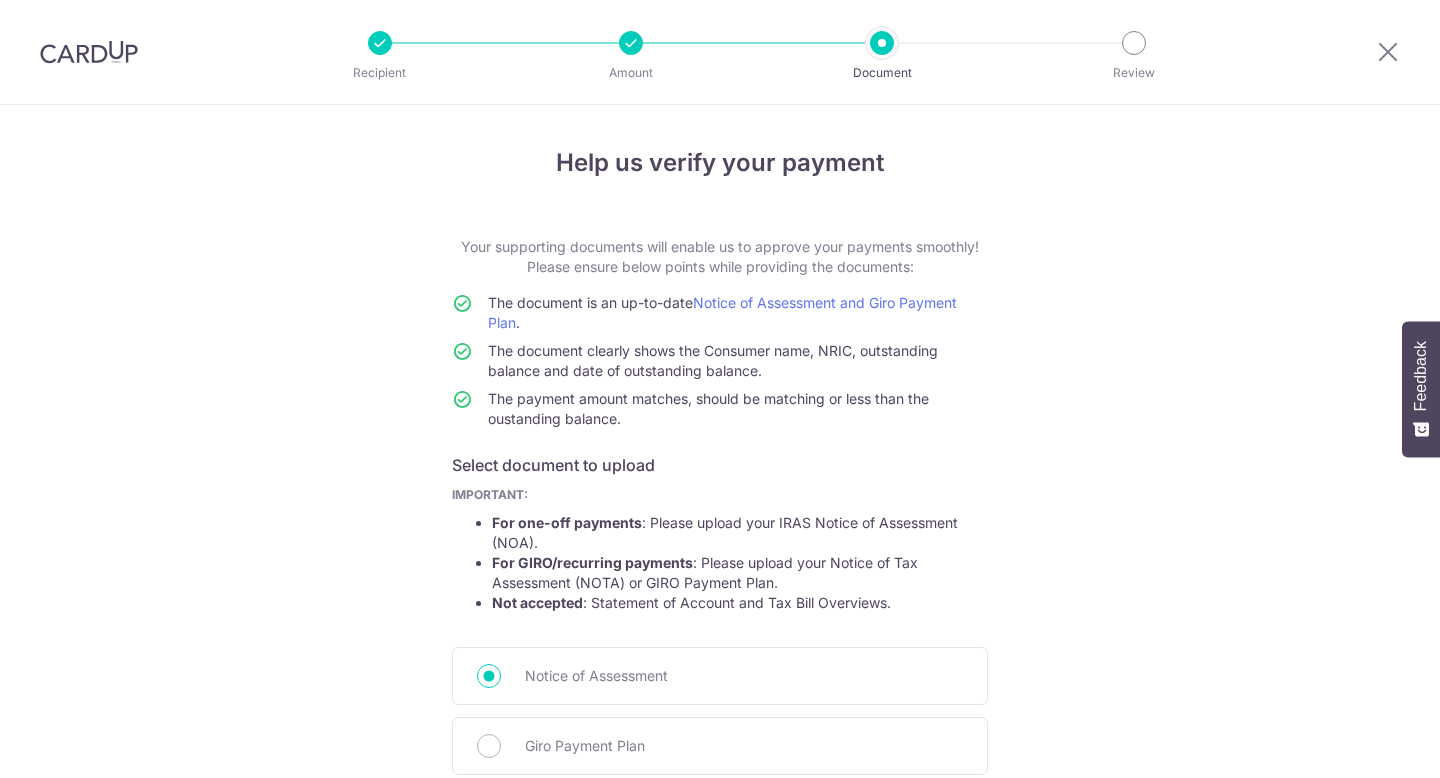 scroll, scrollTop: 0, scrollLeft: 0, axis: both 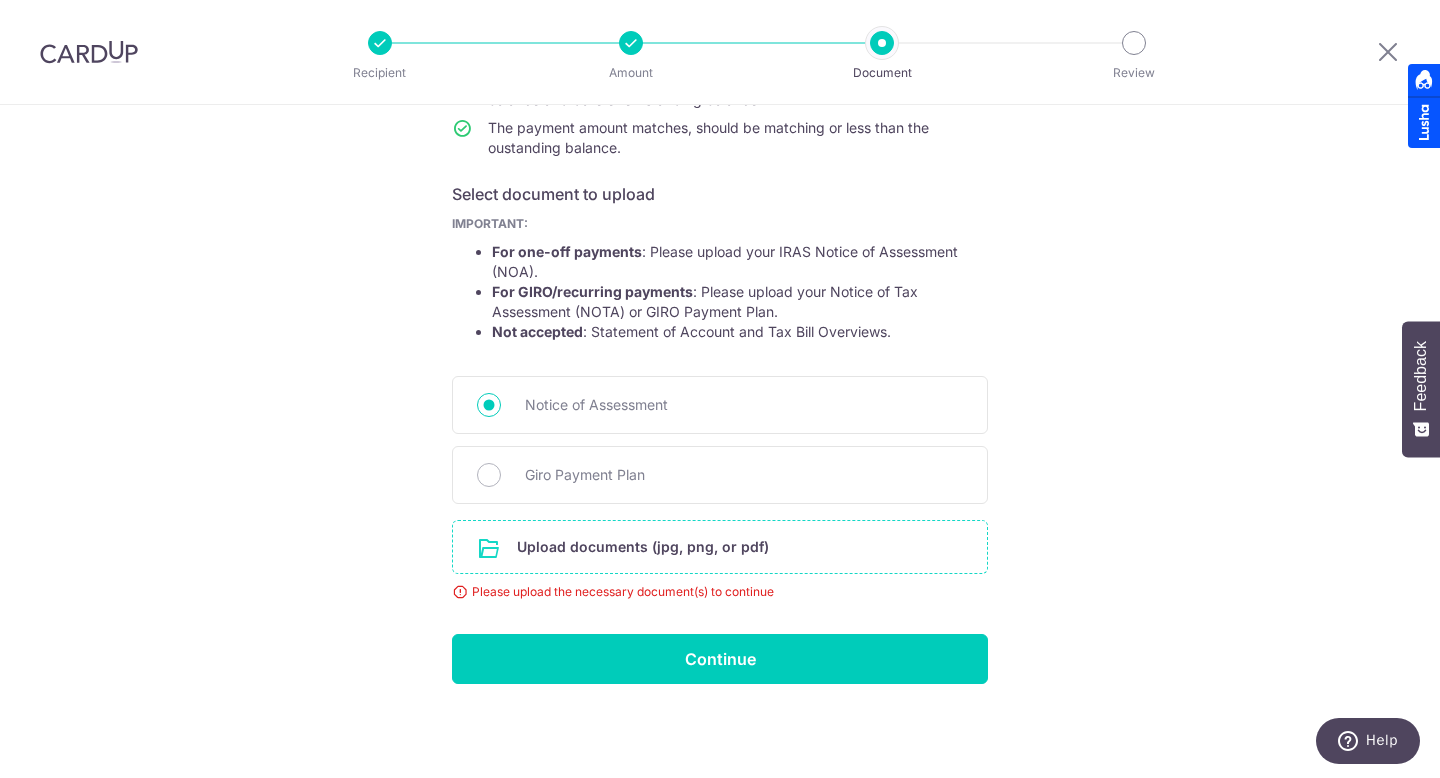click at bounding box center (720, 547) 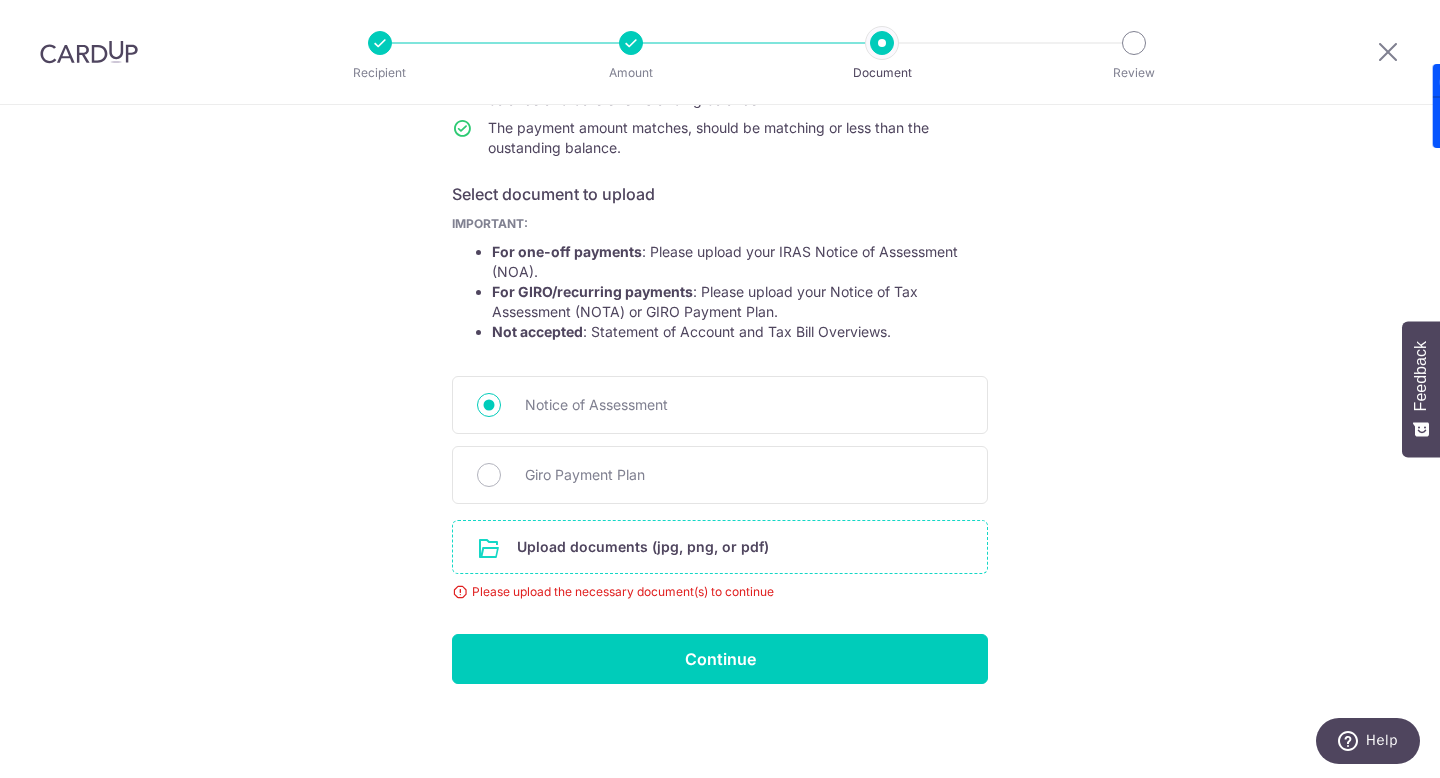 click at bounding box center (720, 547) 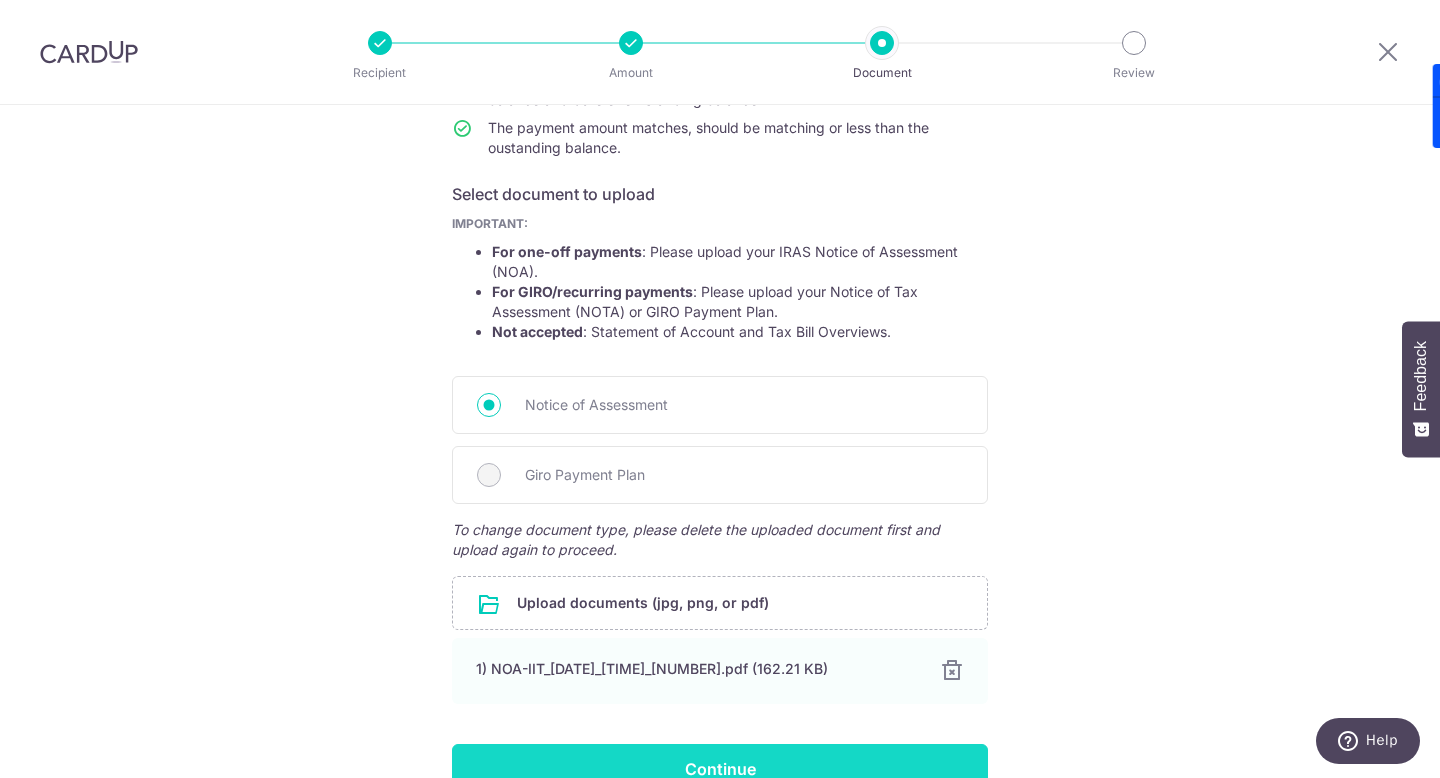 click on "Continue" at bounding box center (720, 769) 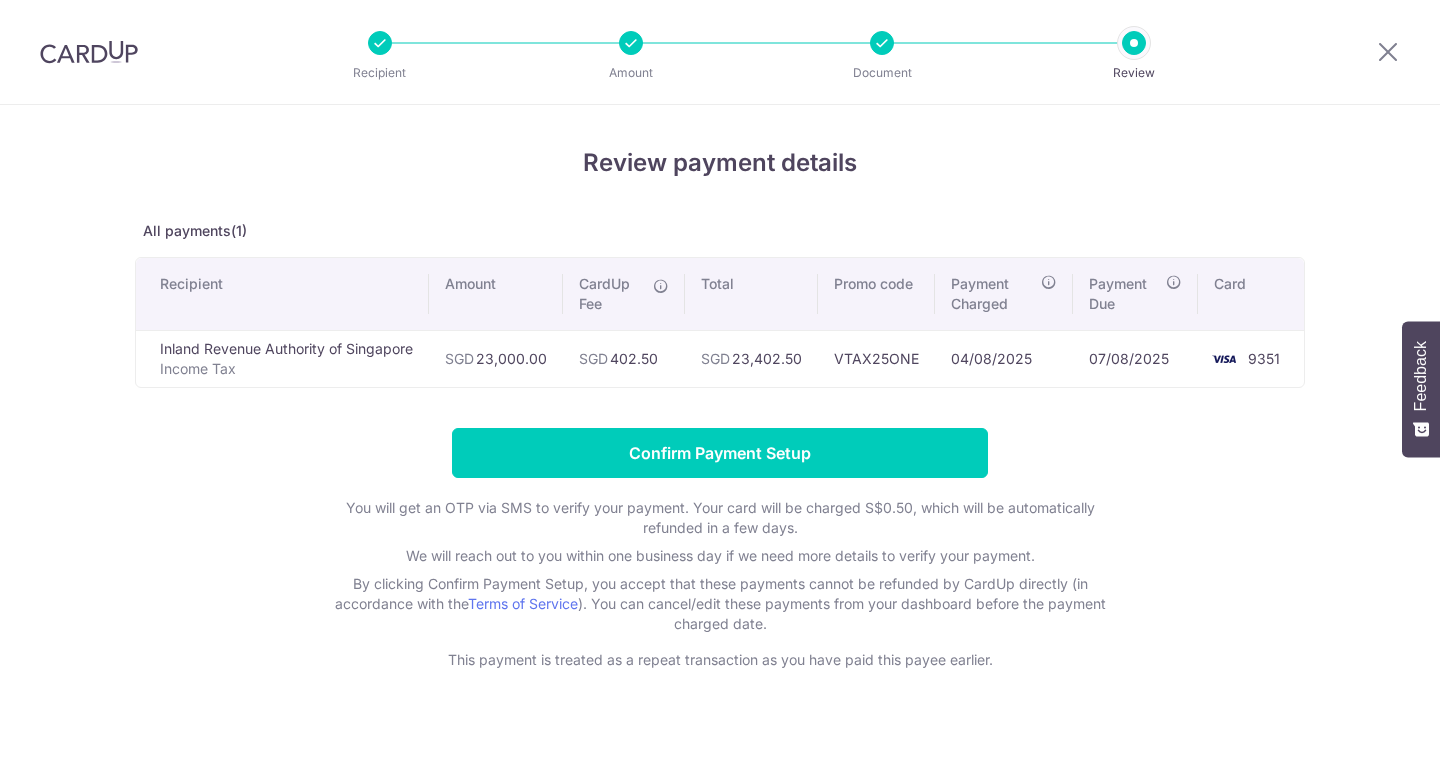 scroll, scrollTop: 0, scrollLeft: 0, axis: both 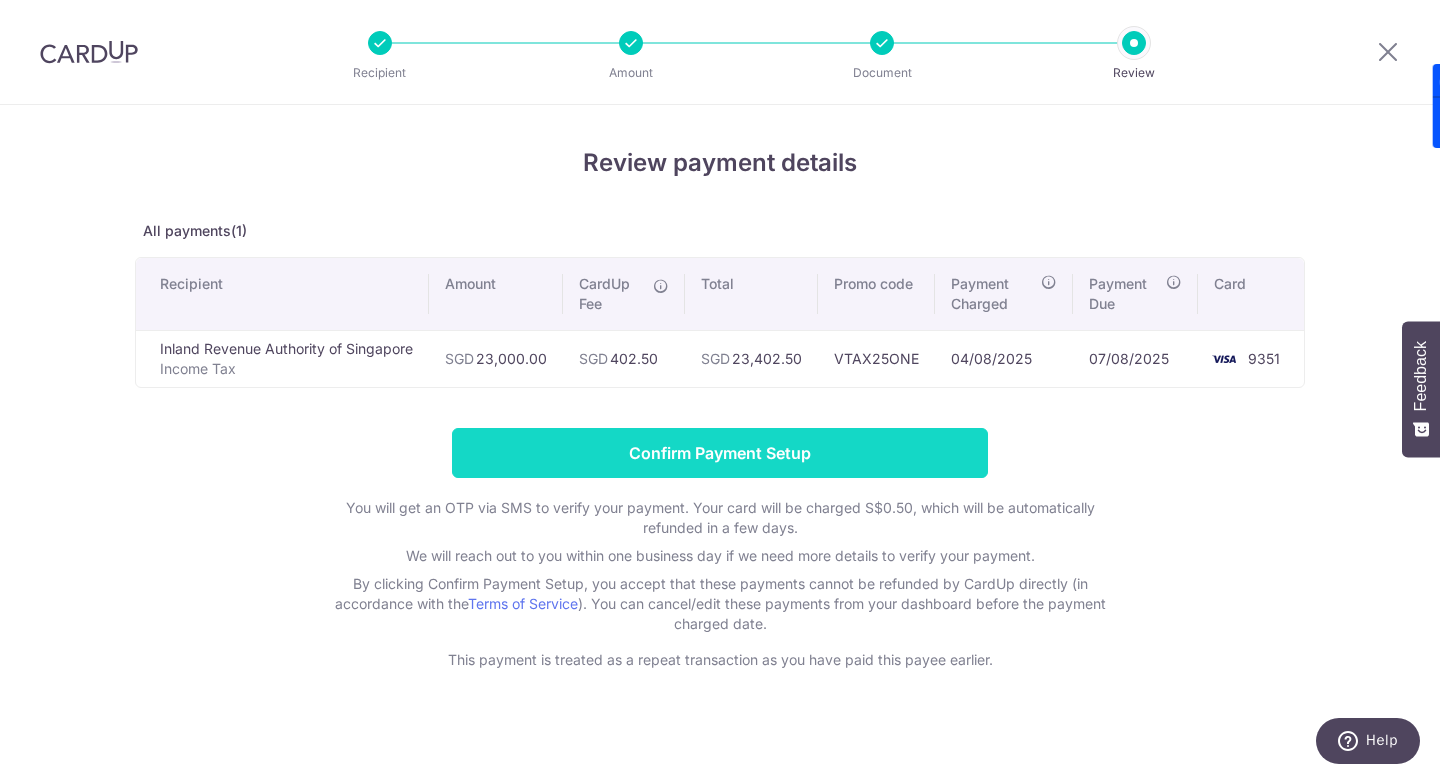 click on "Confirm Payment Setup" at bounding box center (720, 453) 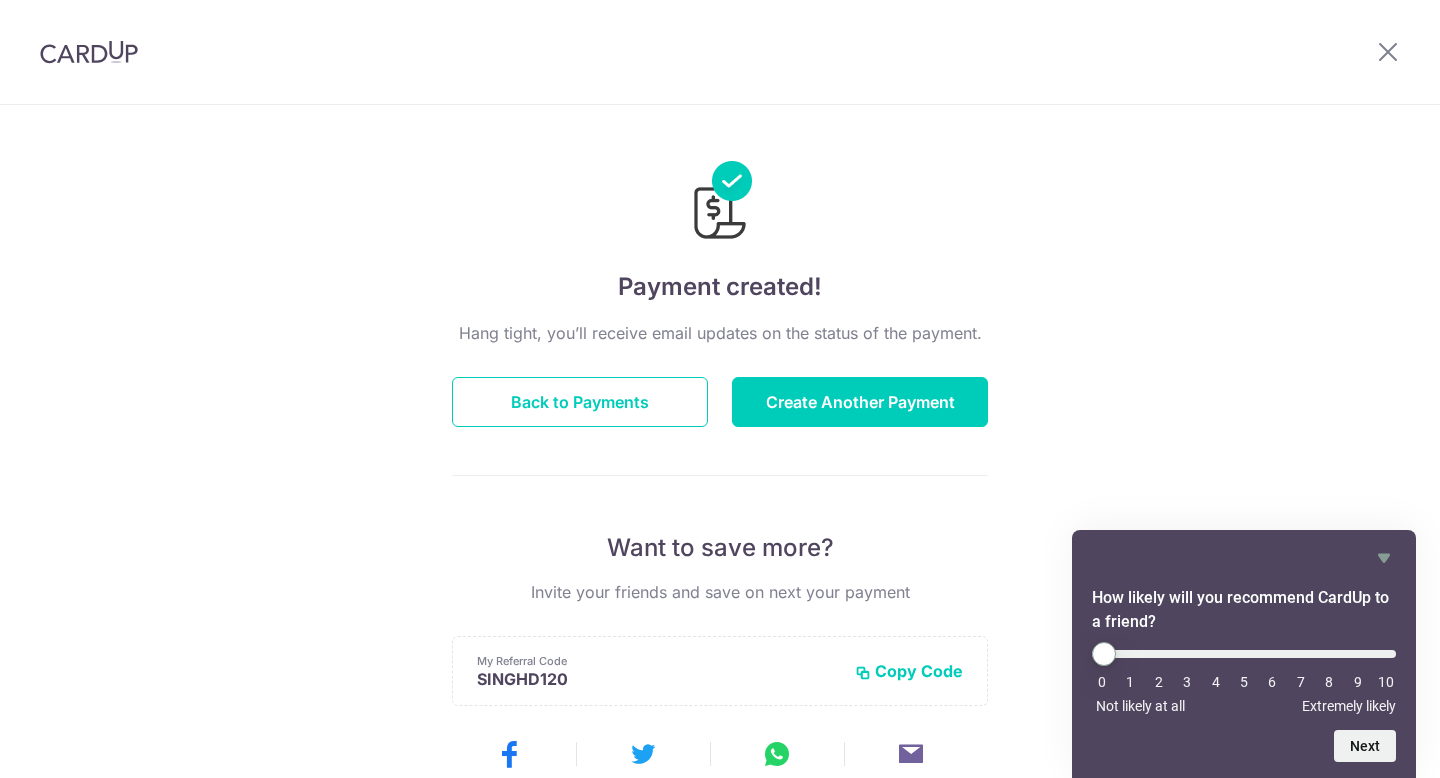 scroll, scrollTop: 0, scrollLeft: 0, axis: both 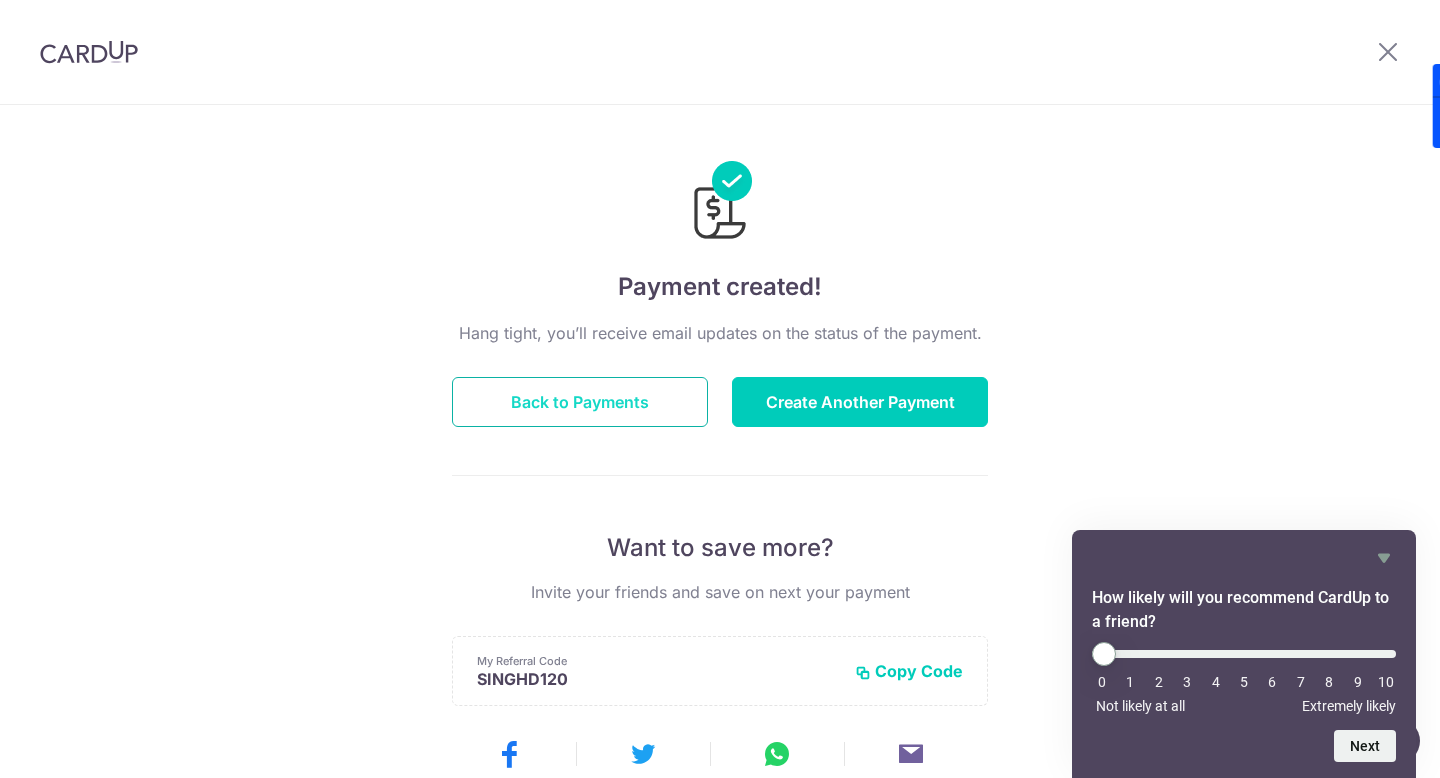 click on "Back to Payments" at bounding box center (580, 402) 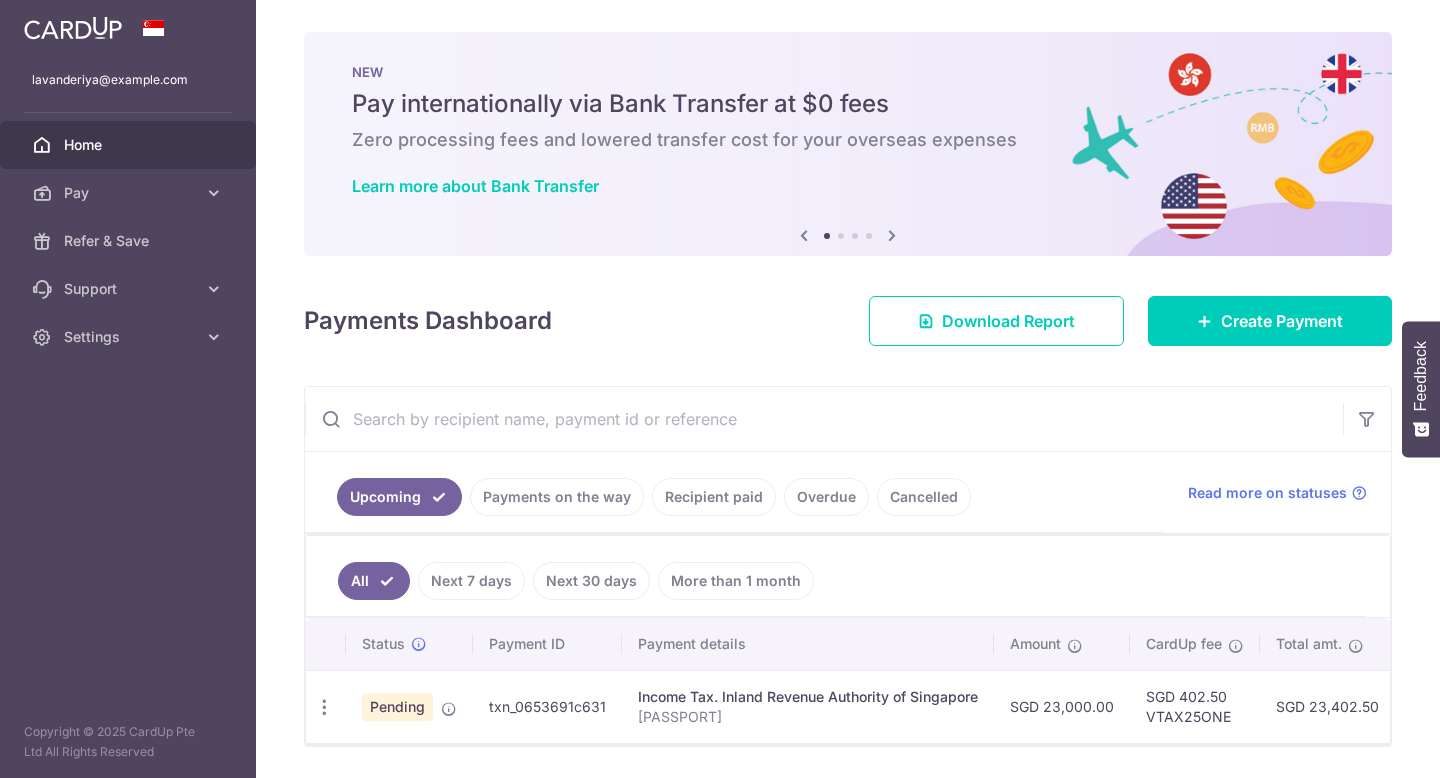 scroll, scrollTop: 0, scrollLeft: 0, axis: both 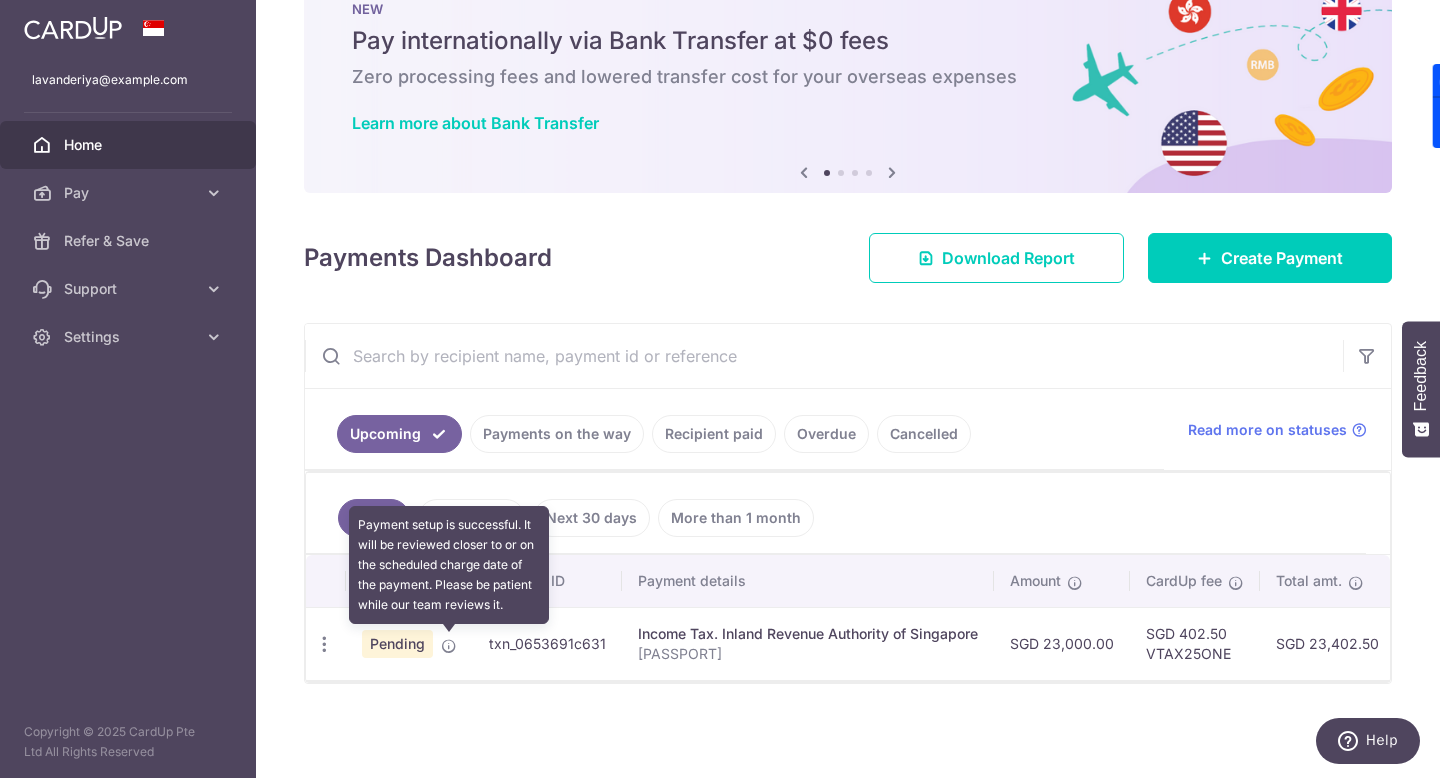 click at bounding box center [449, 646] 